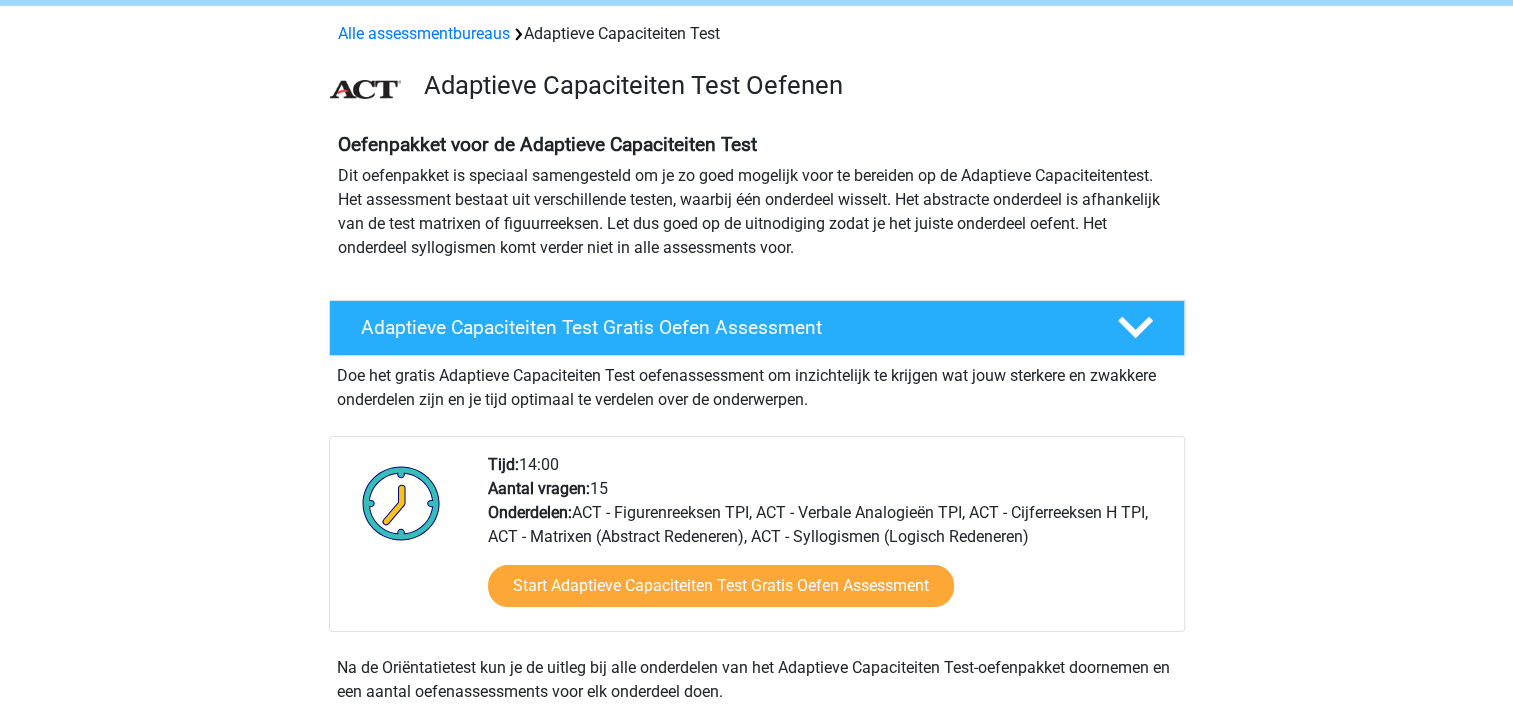 scroll, scrollTop: 100, scrollLeft: 0, axis: vertical 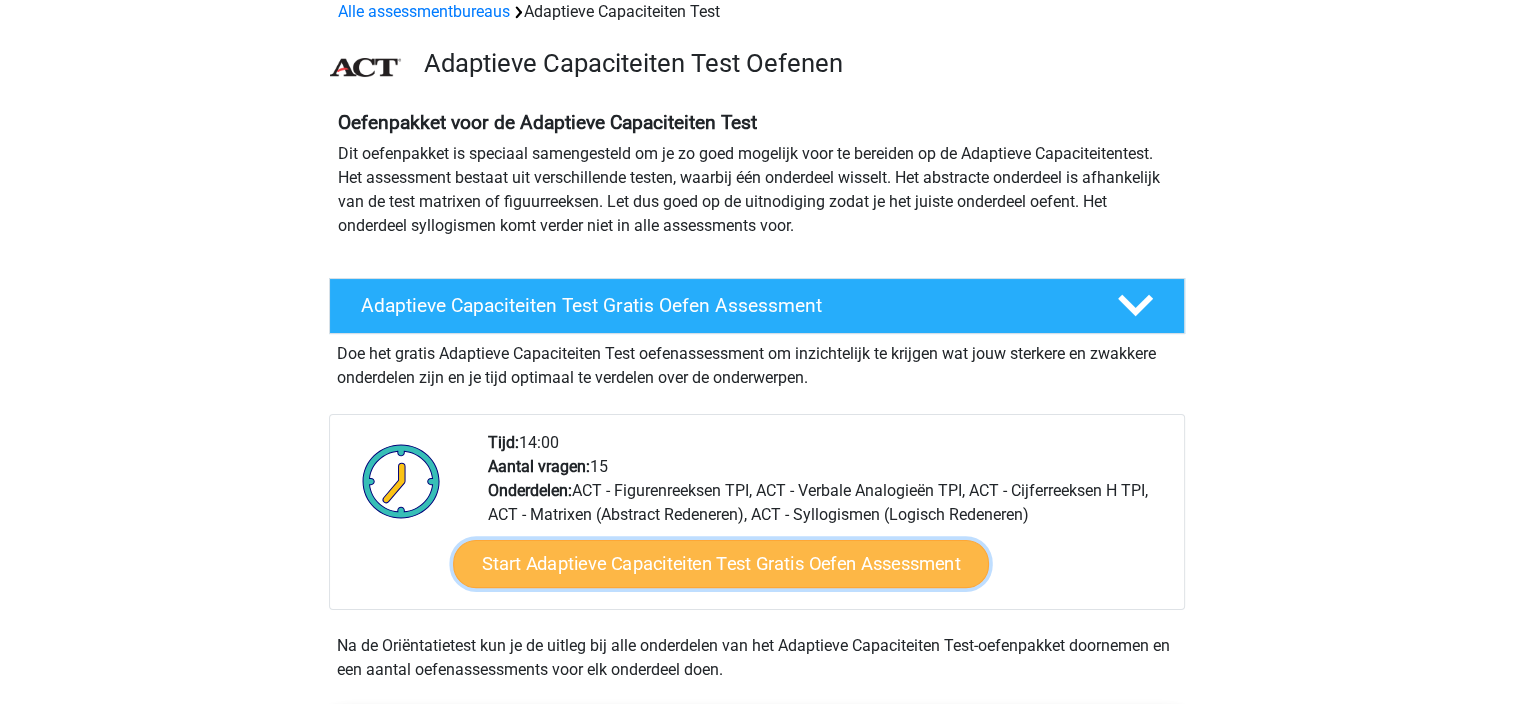 click on "Start Adaptieve Capaciteiten Test Gratis Oefen Assessment" at bounding box center [721, 564] 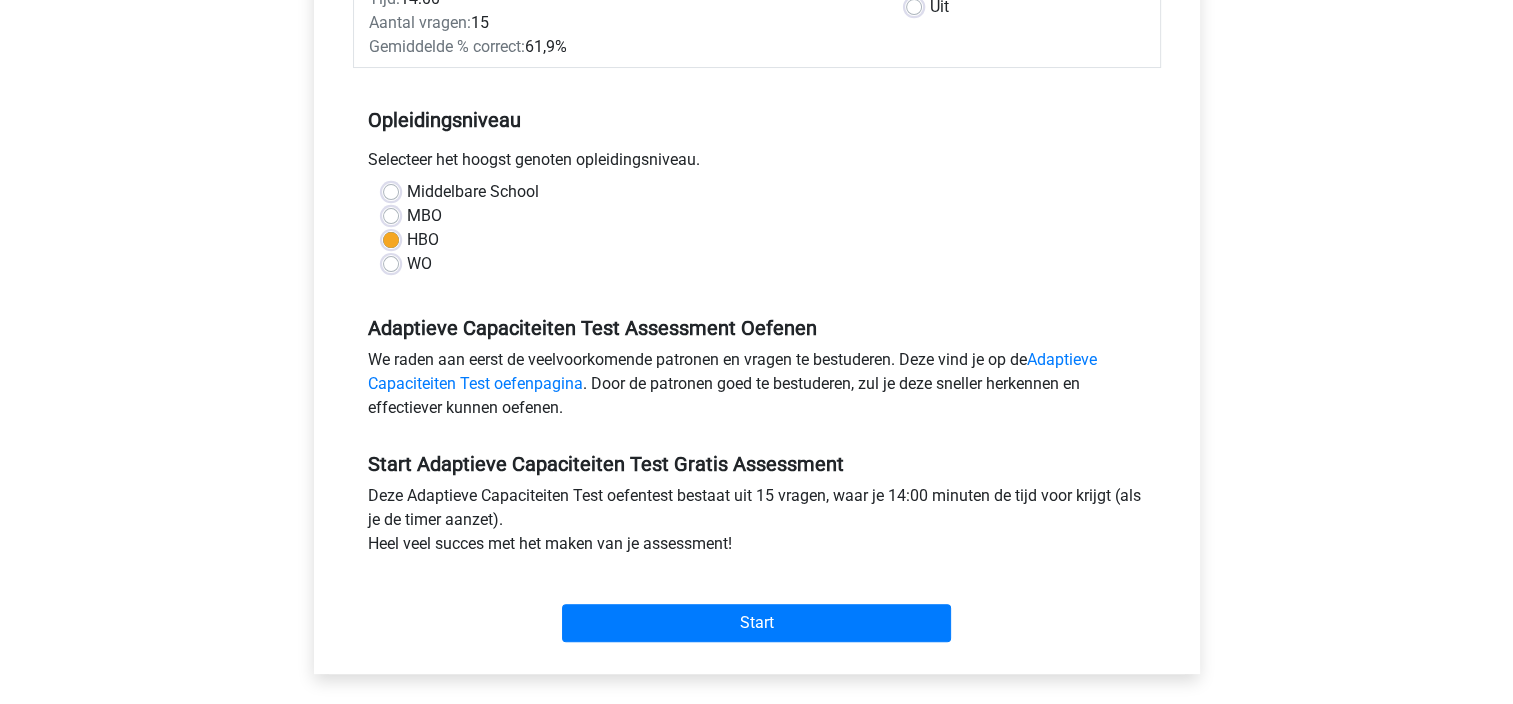 scroll, scrollTop: 400, scrollLeft: 0, axis: vertical 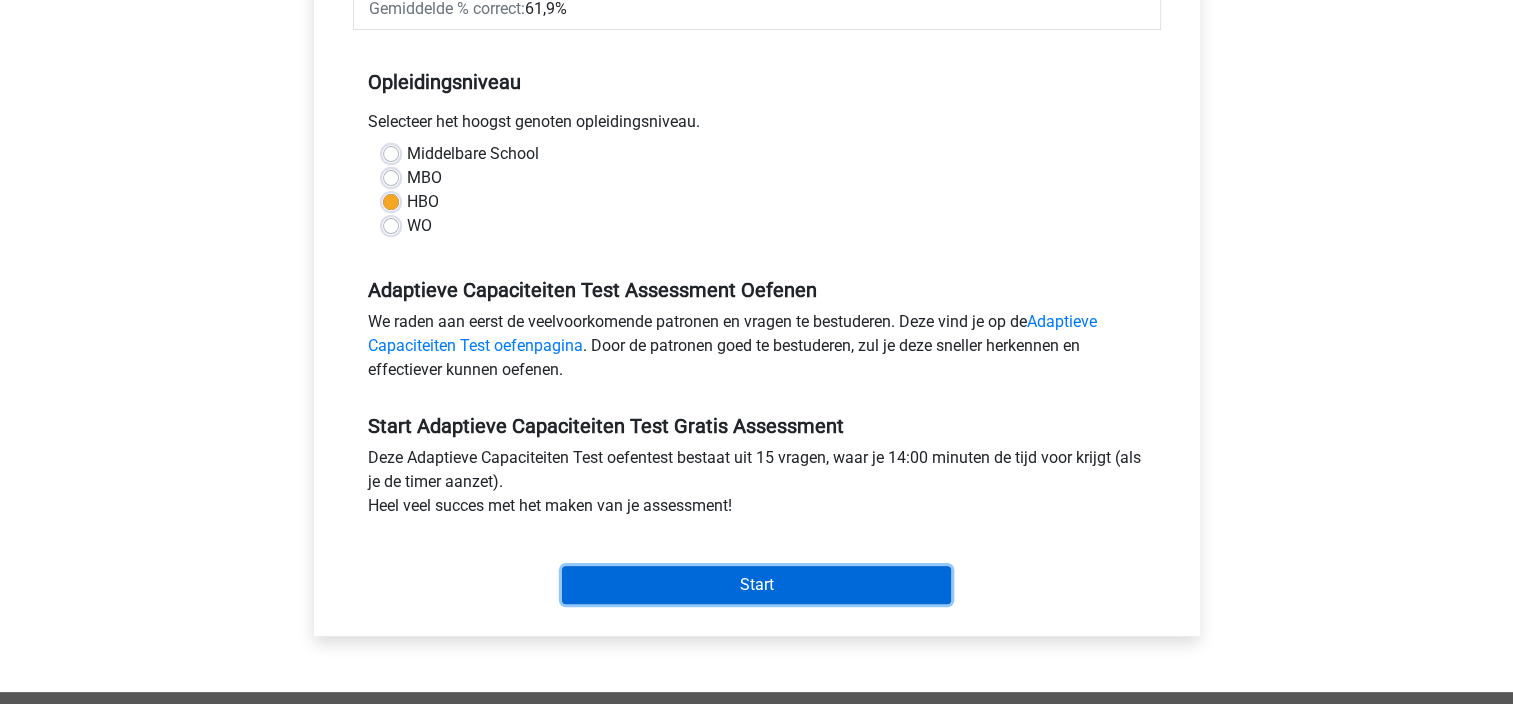 click on "Start" at bounding box center (756, 585) 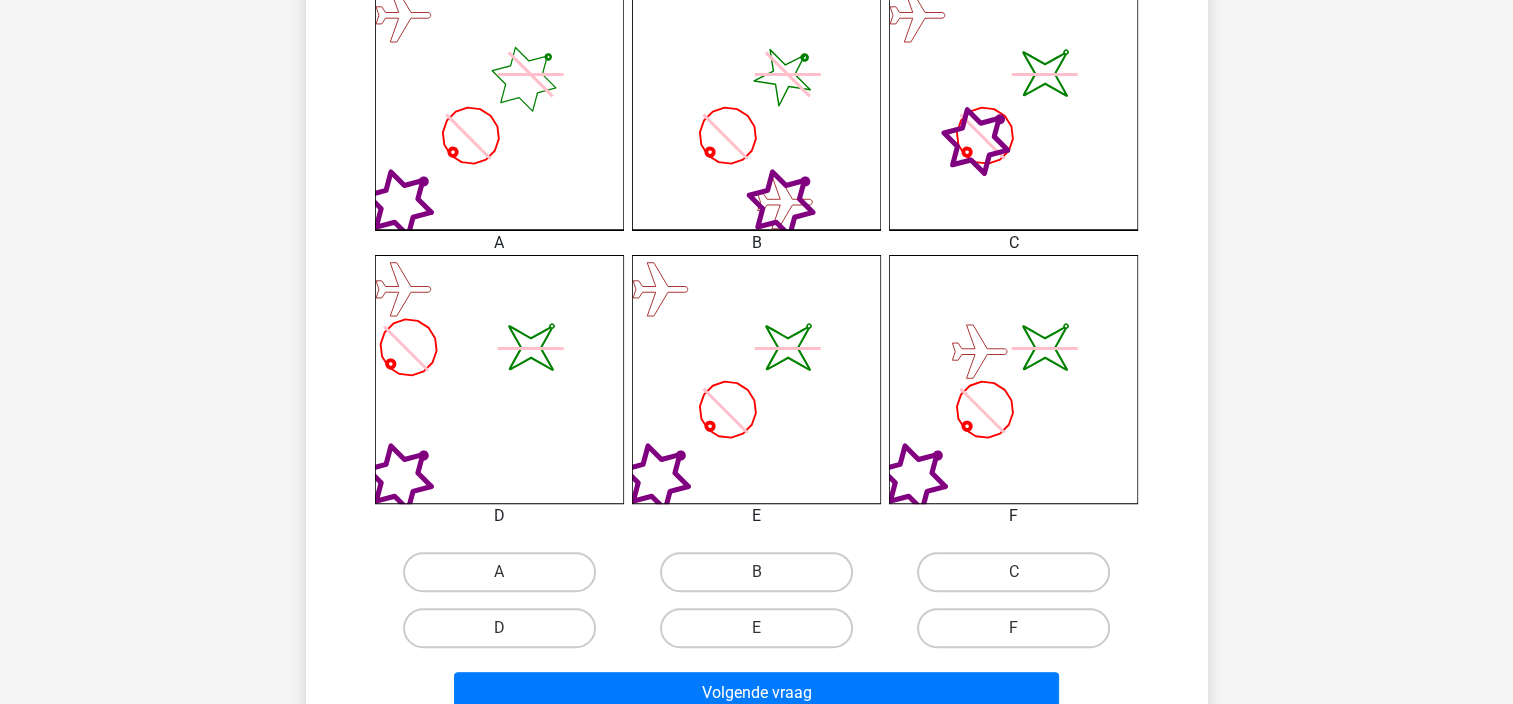 scroll, scrollTop: 700, scrollLeft: 0, axis: vertical 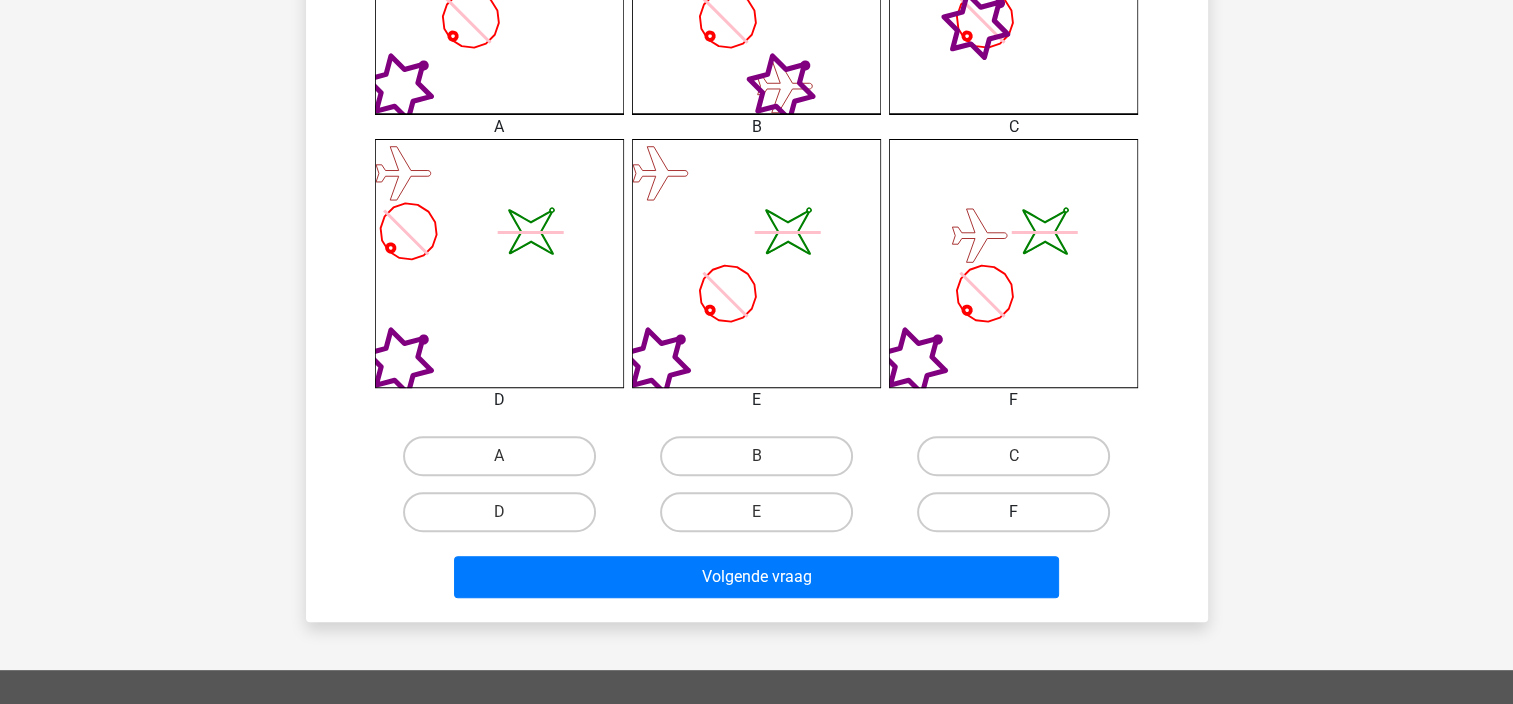 click on "F" at bounding box center (1013, 512) 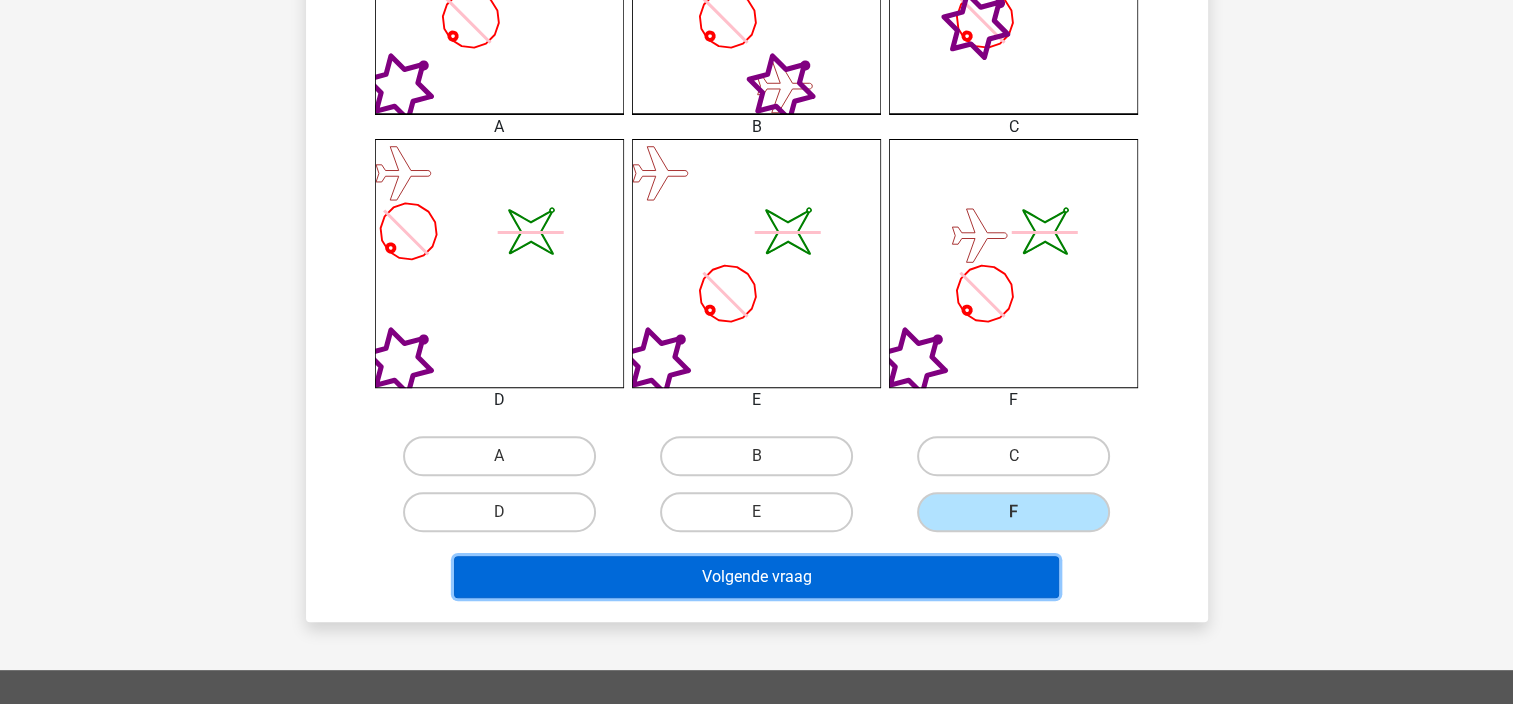 click on "Volgende vraag" at bounding box center (756, 577) 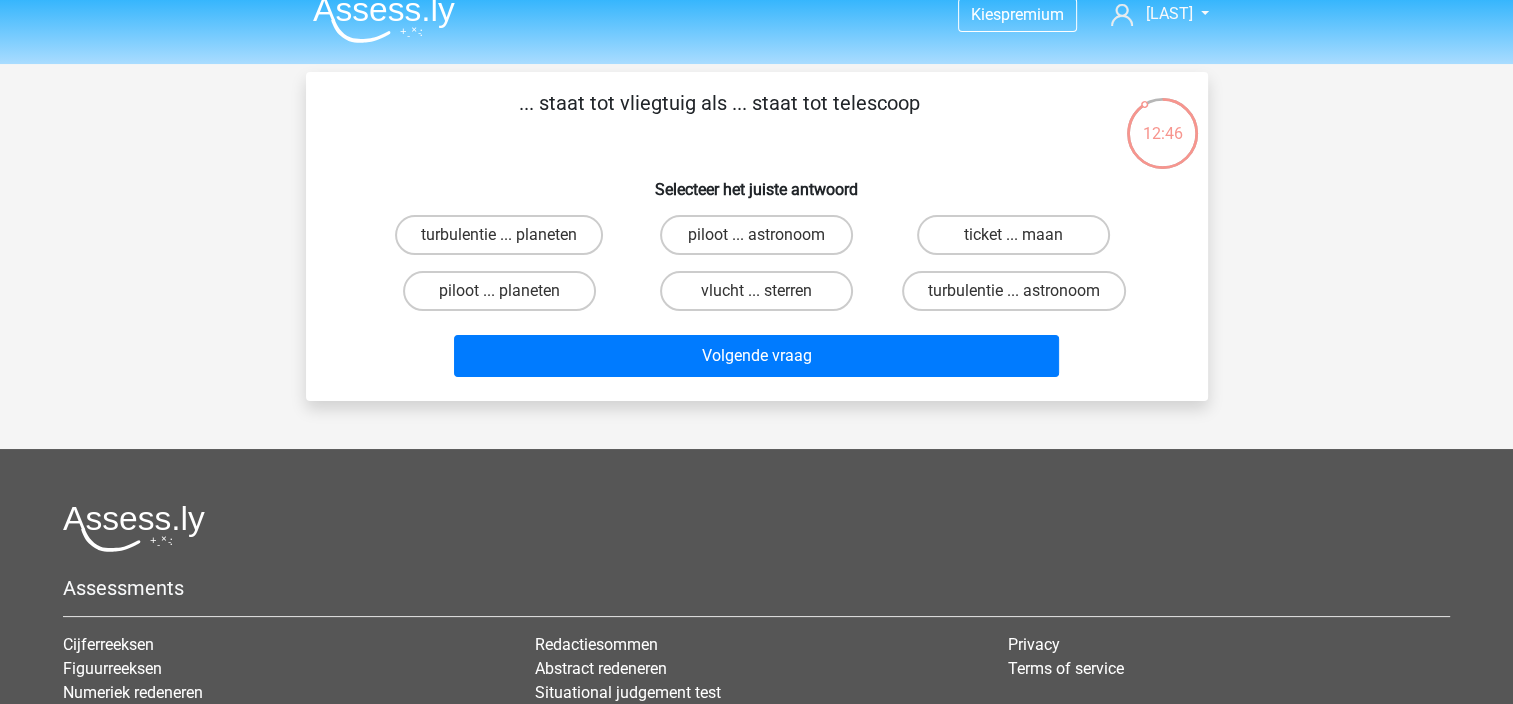 scroll, scrollTop: 0, scrollLeft: 0, axis: both 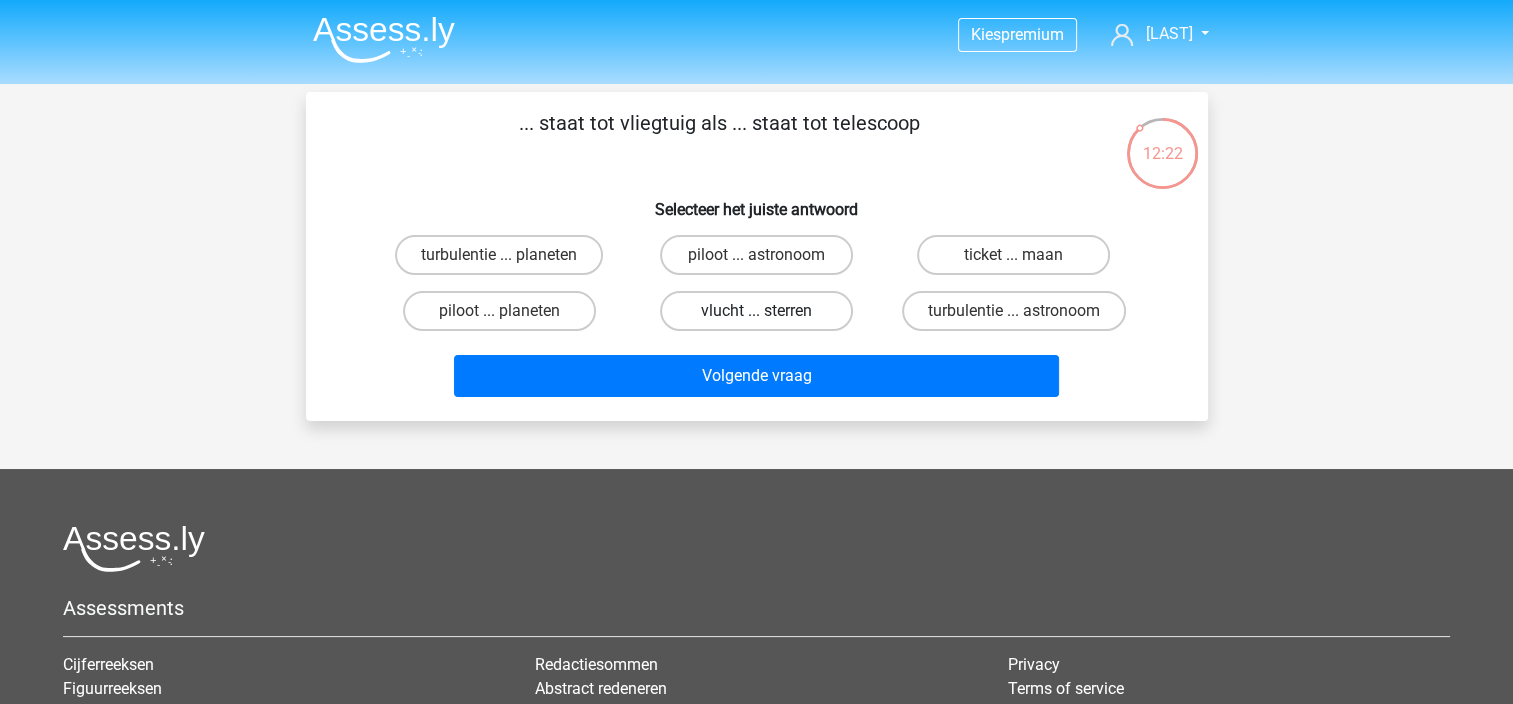 click on "vlucht ... sterren" at bounding box center (756, 311) 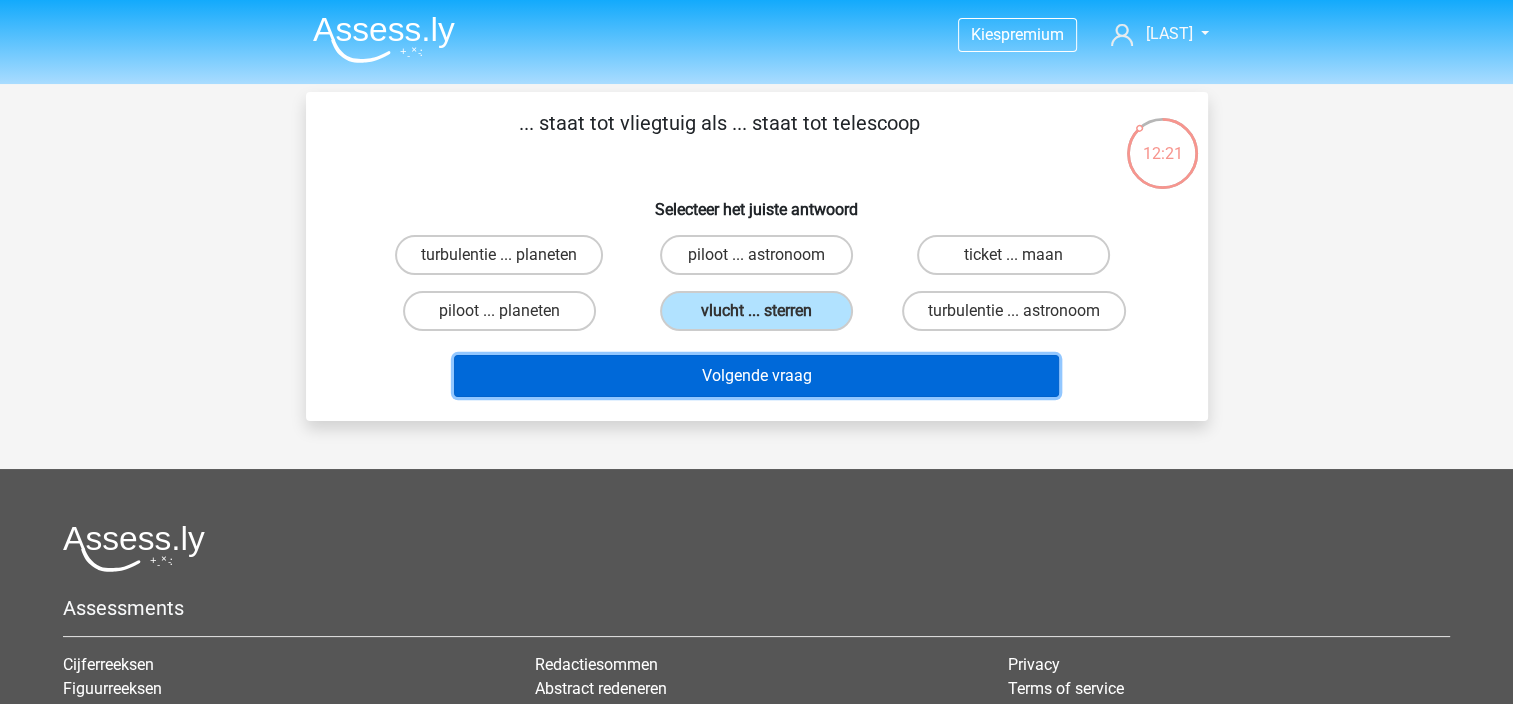 click on "Volgende vraag" at bounding box center [756, 376] 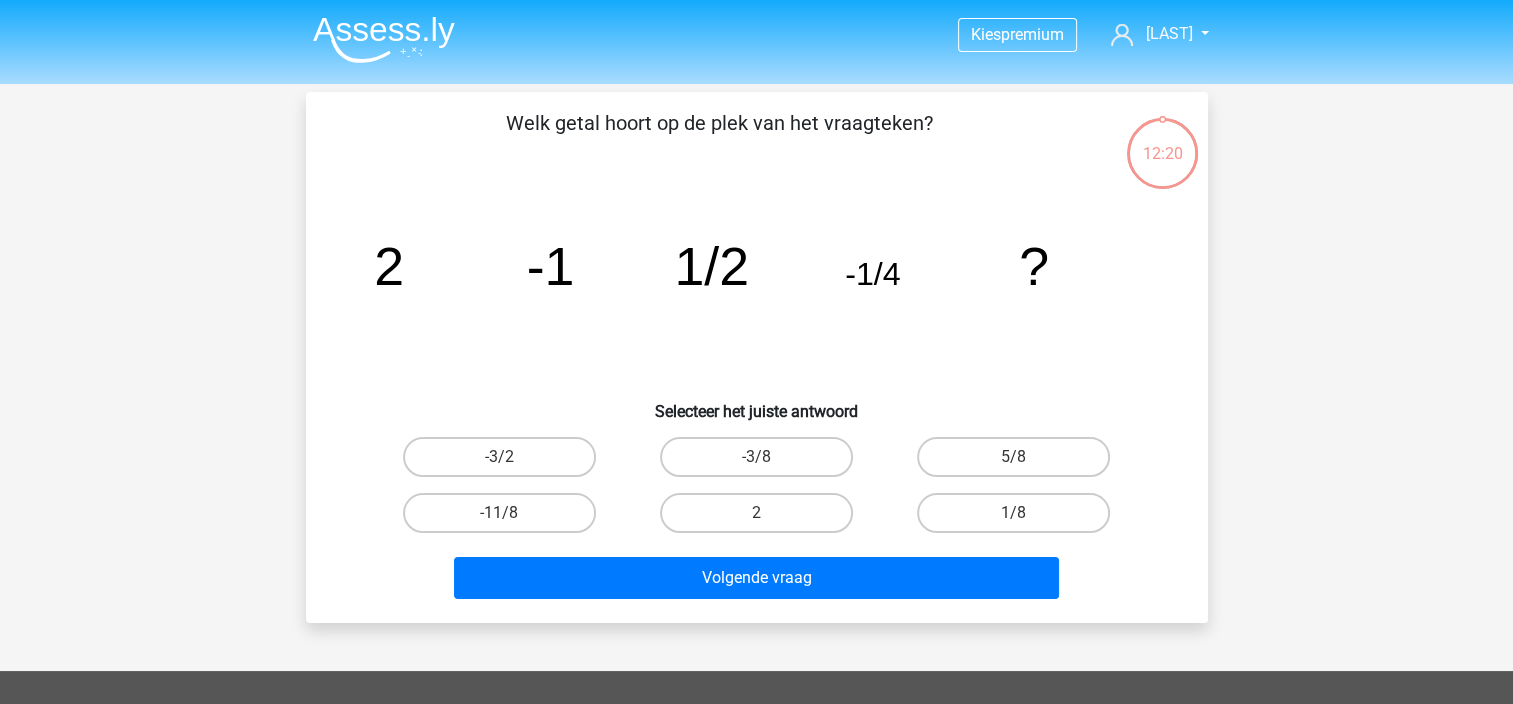 scroll, scrollTop: 92, scrollLeft: 0, axis: vertical 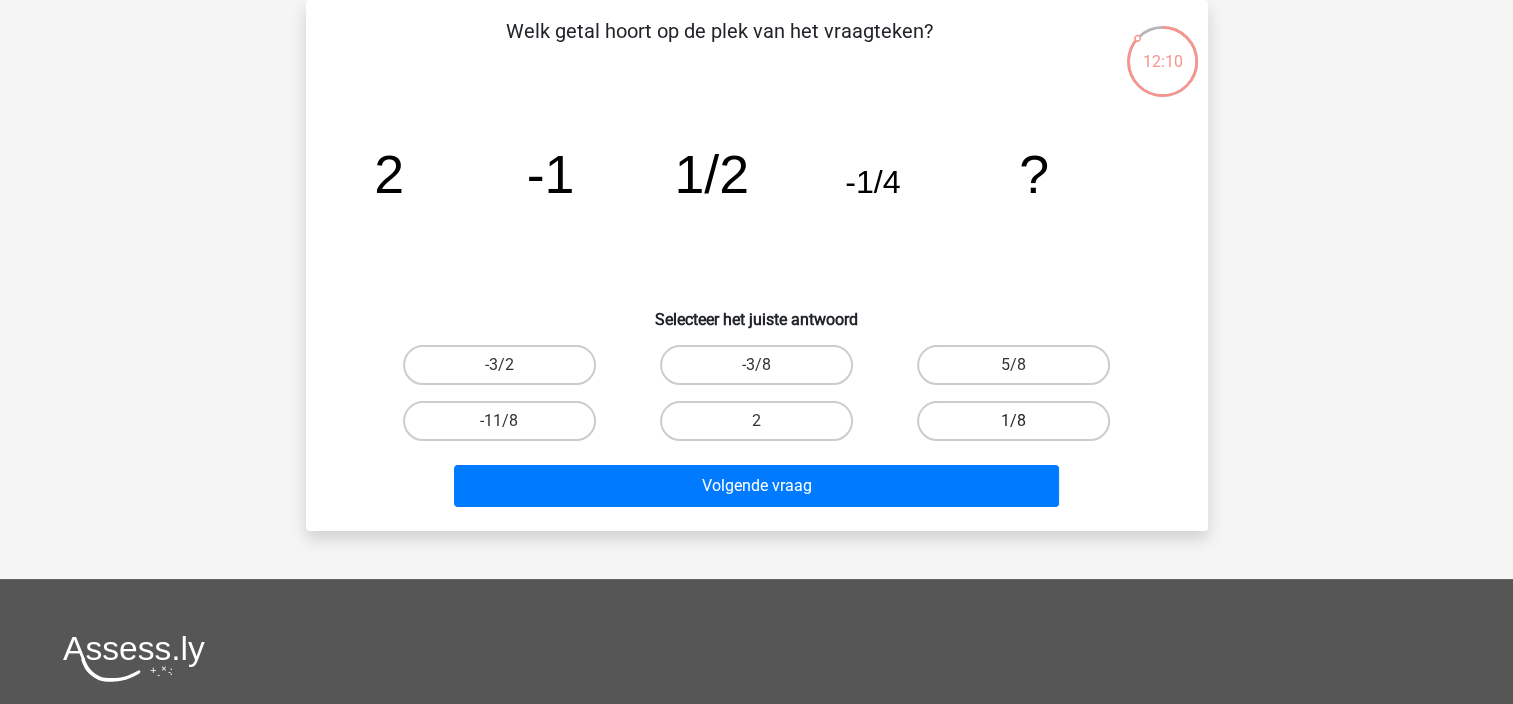 click on "1/8" at bounding box center [1013, 421] 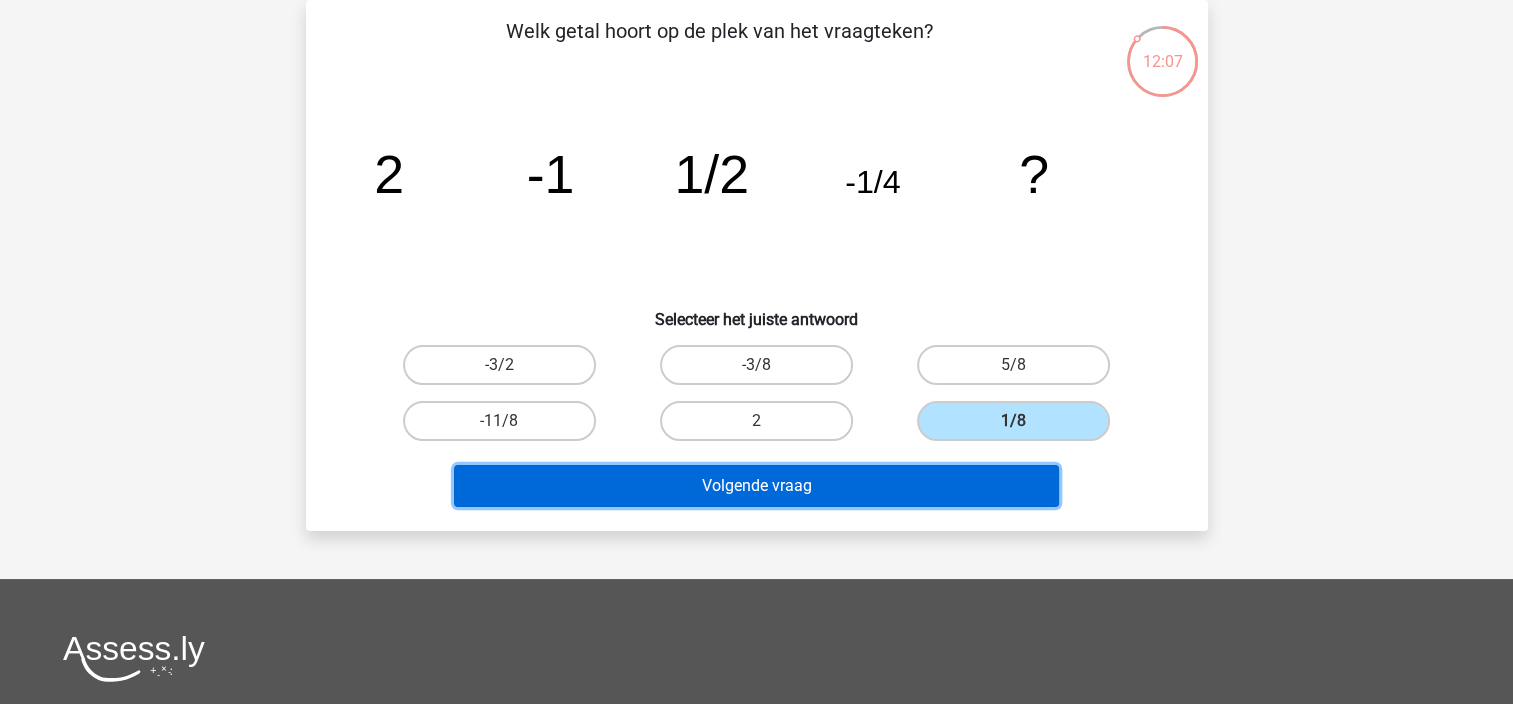click on "Volgende vraag" at bounding box center [756, 486] 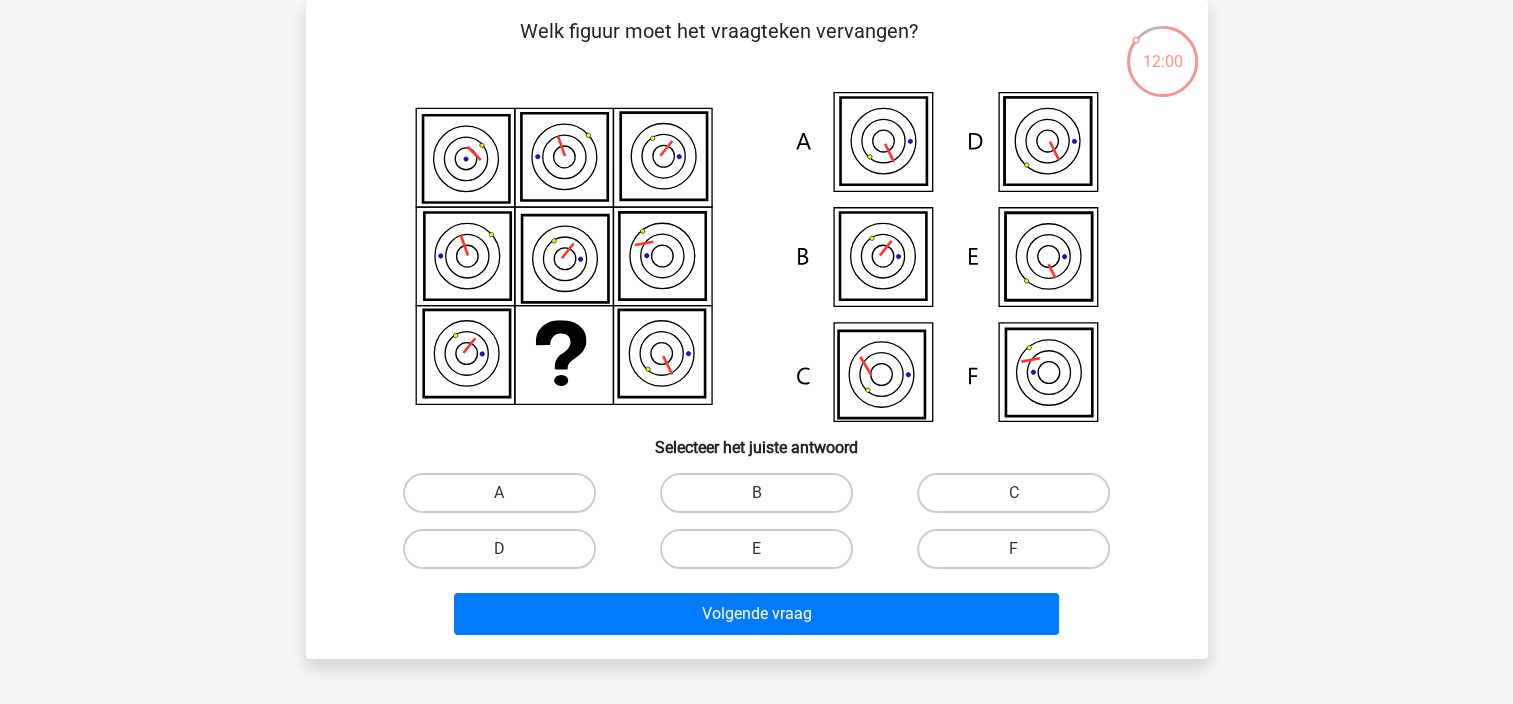 click on "E" at bounding box center (762, 555) 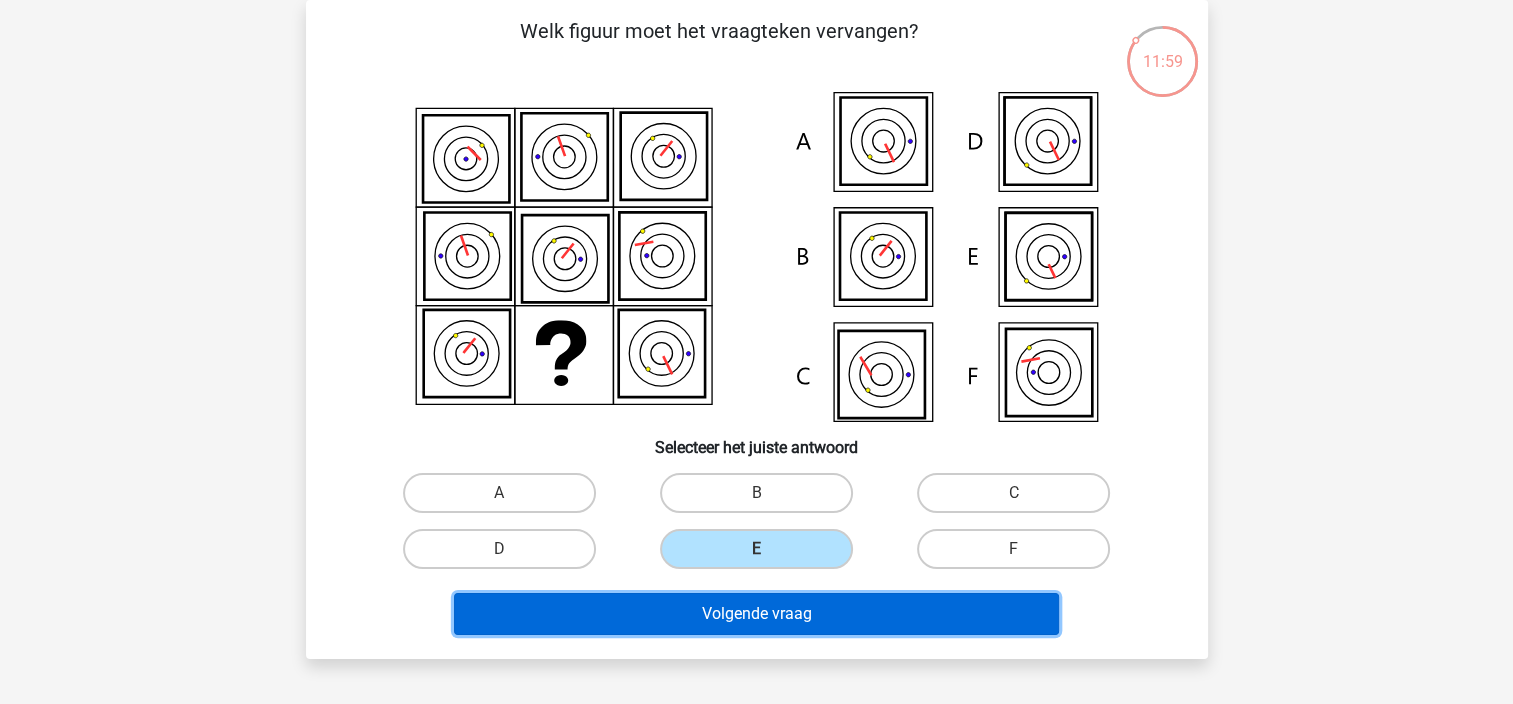 click on "Volgende vraag" at bounding box center (756, 614) 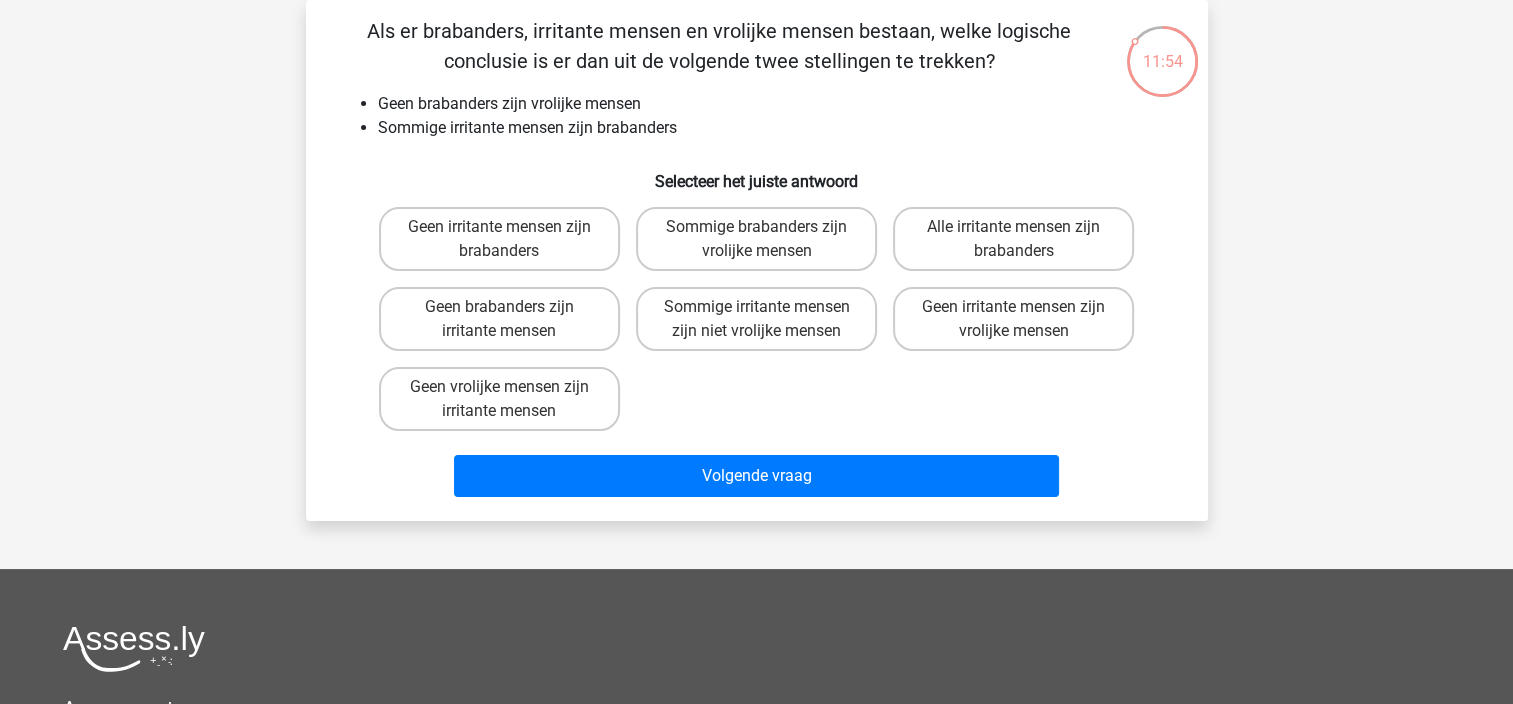 click on "Sommige irritante mensen zijn niet vrolijke mensen" at bounding box center [762, 313] 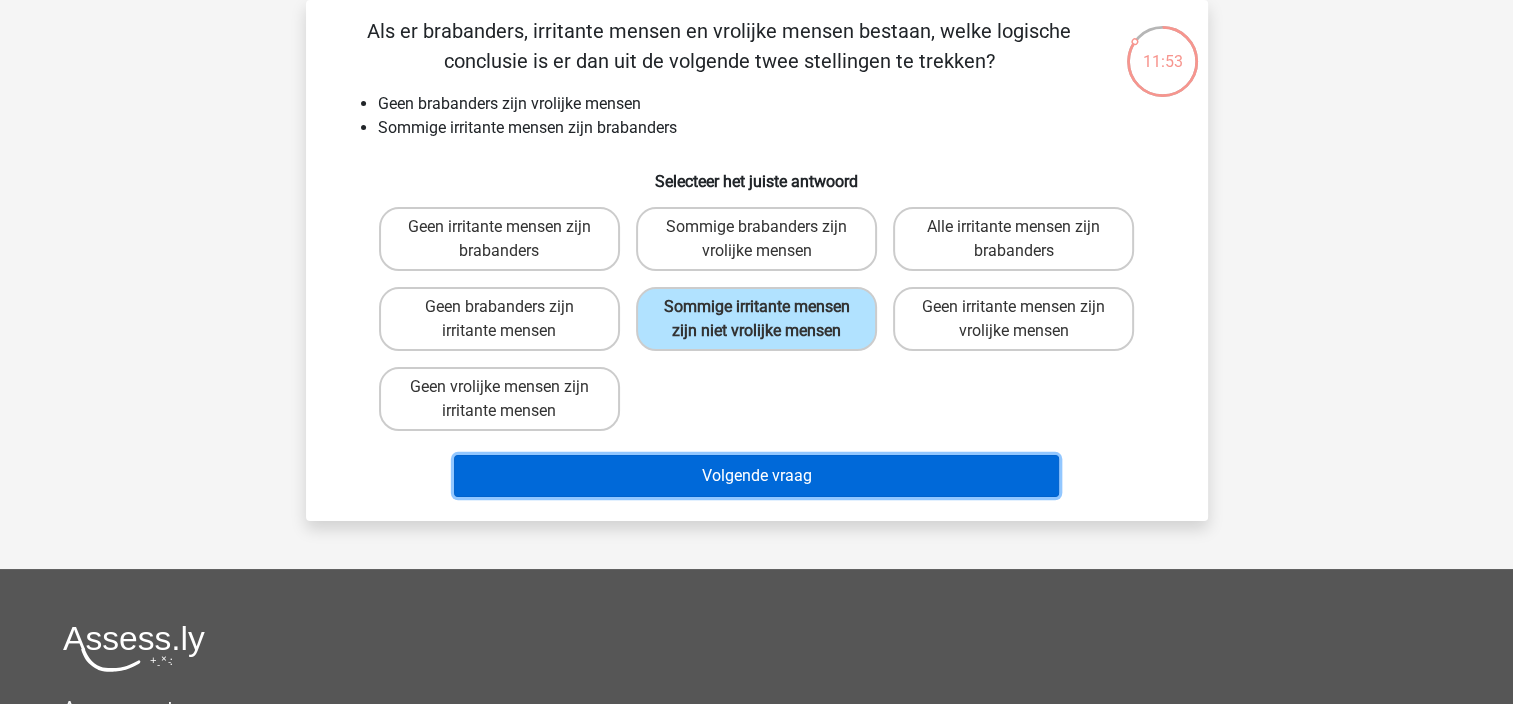click on "Volgende vraag" at bounding box center [756, 476] 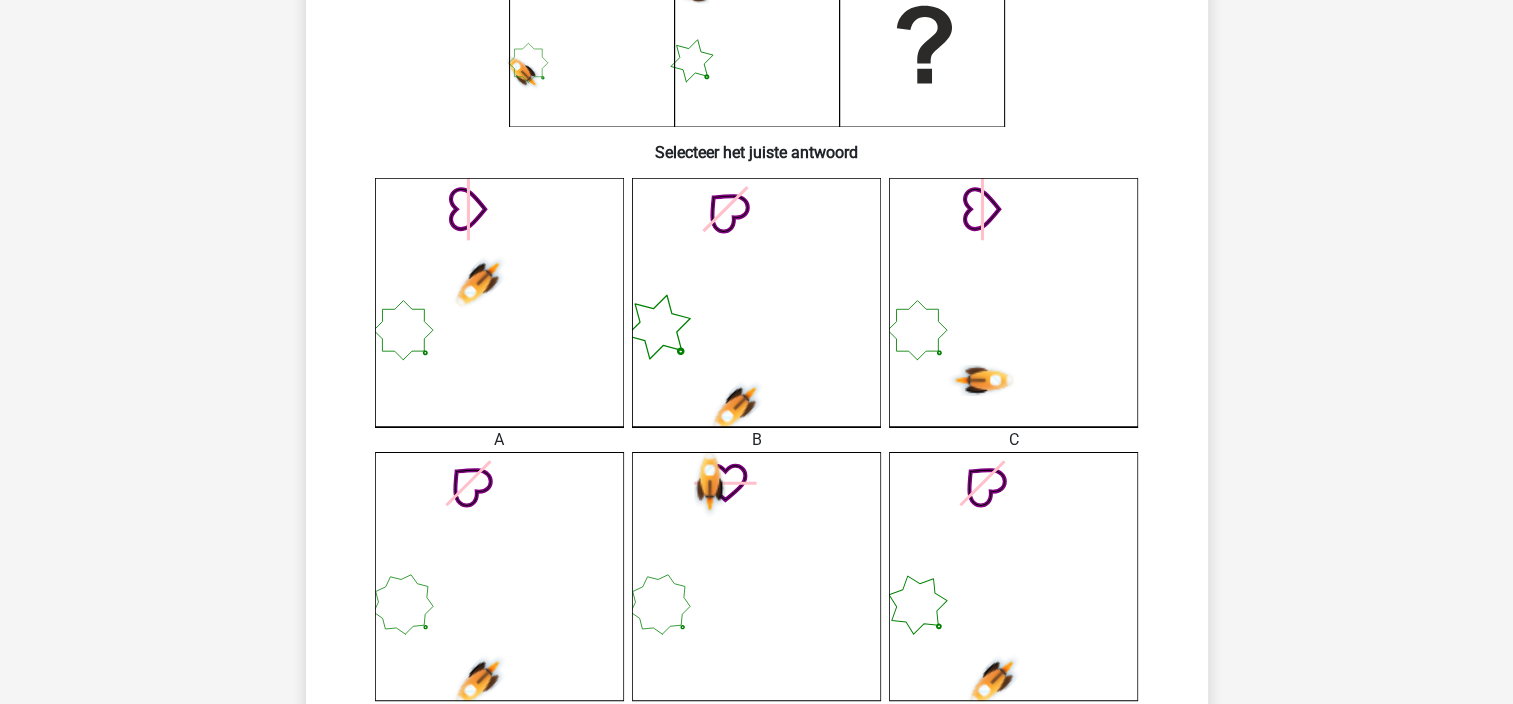 scroll, scrollTop: 400, scrollLeft: 0, axis: vertical 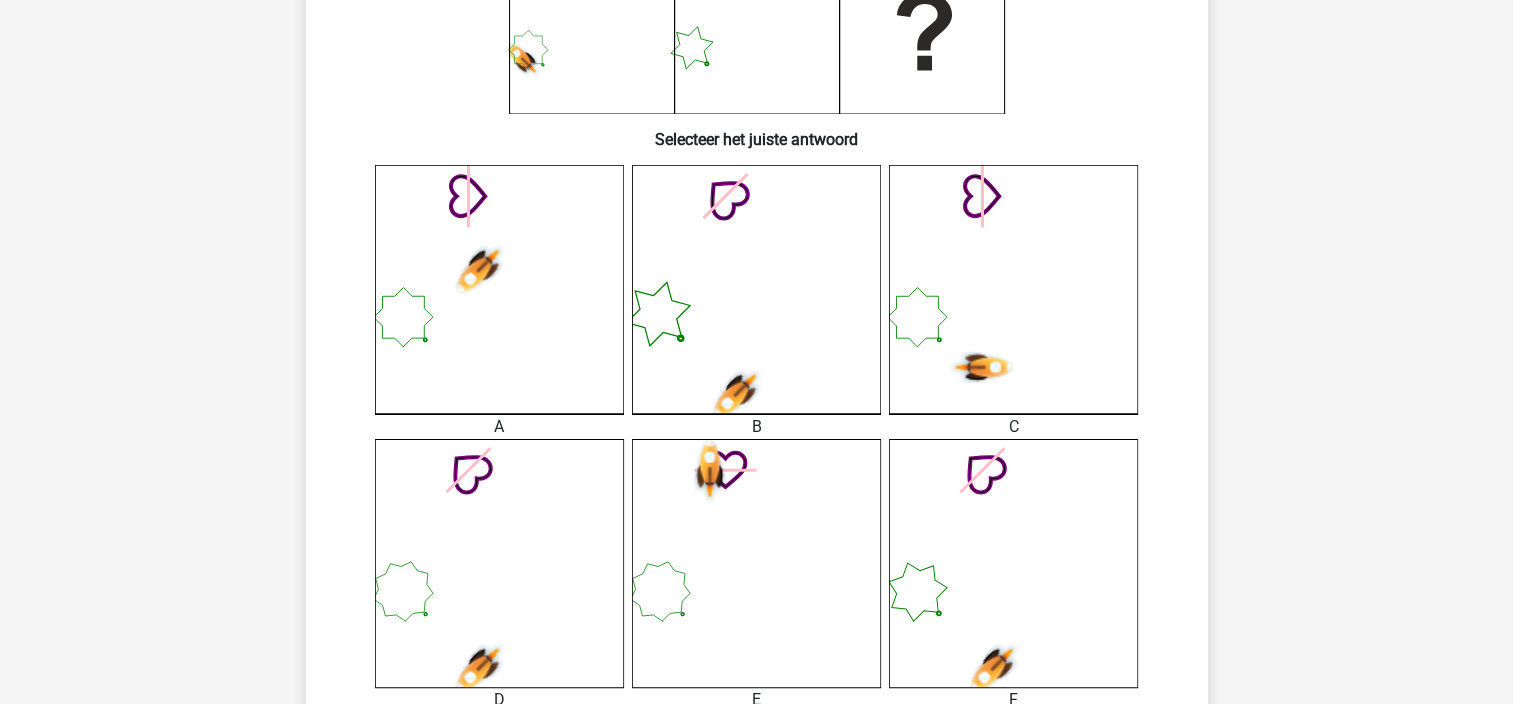 click 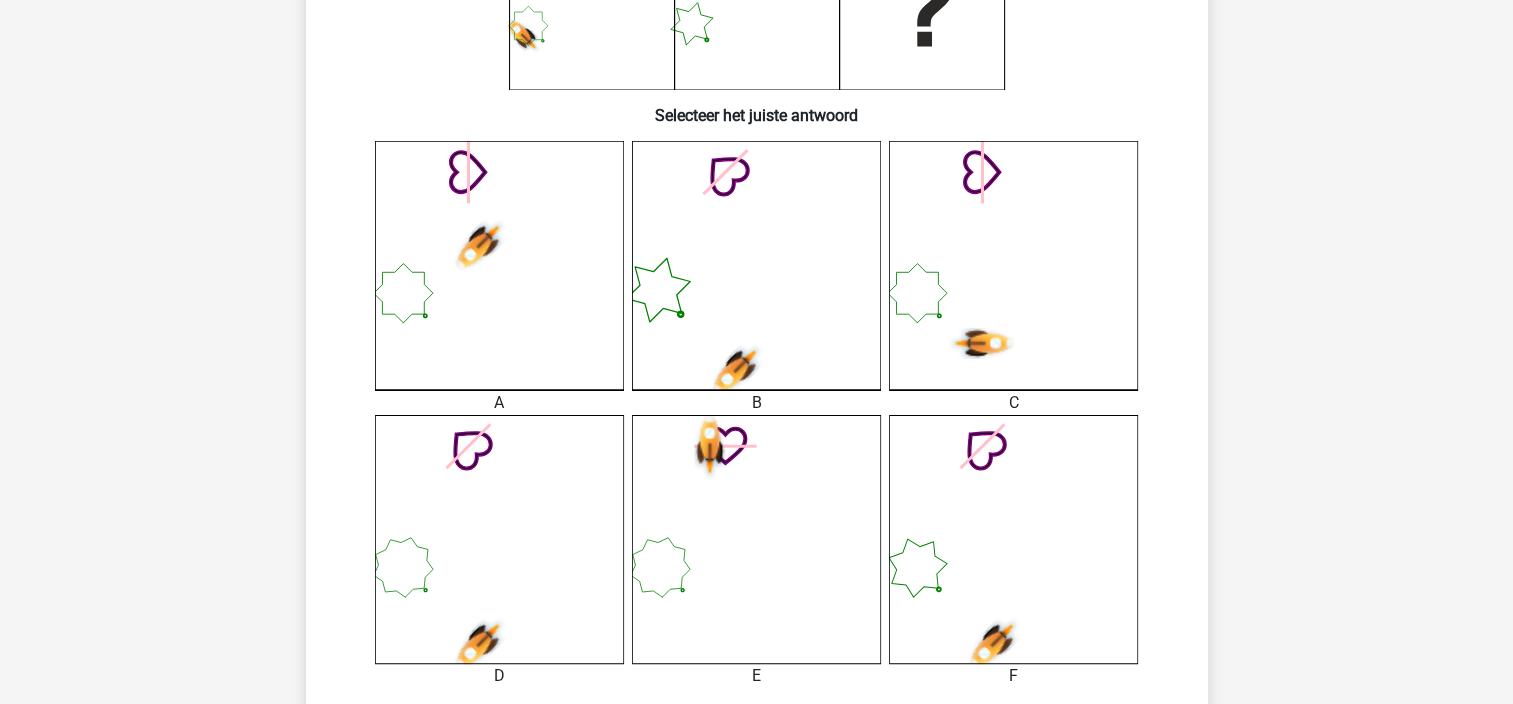 scroll, scrollTop: 600, scrollLeft: 0, axis: vertical 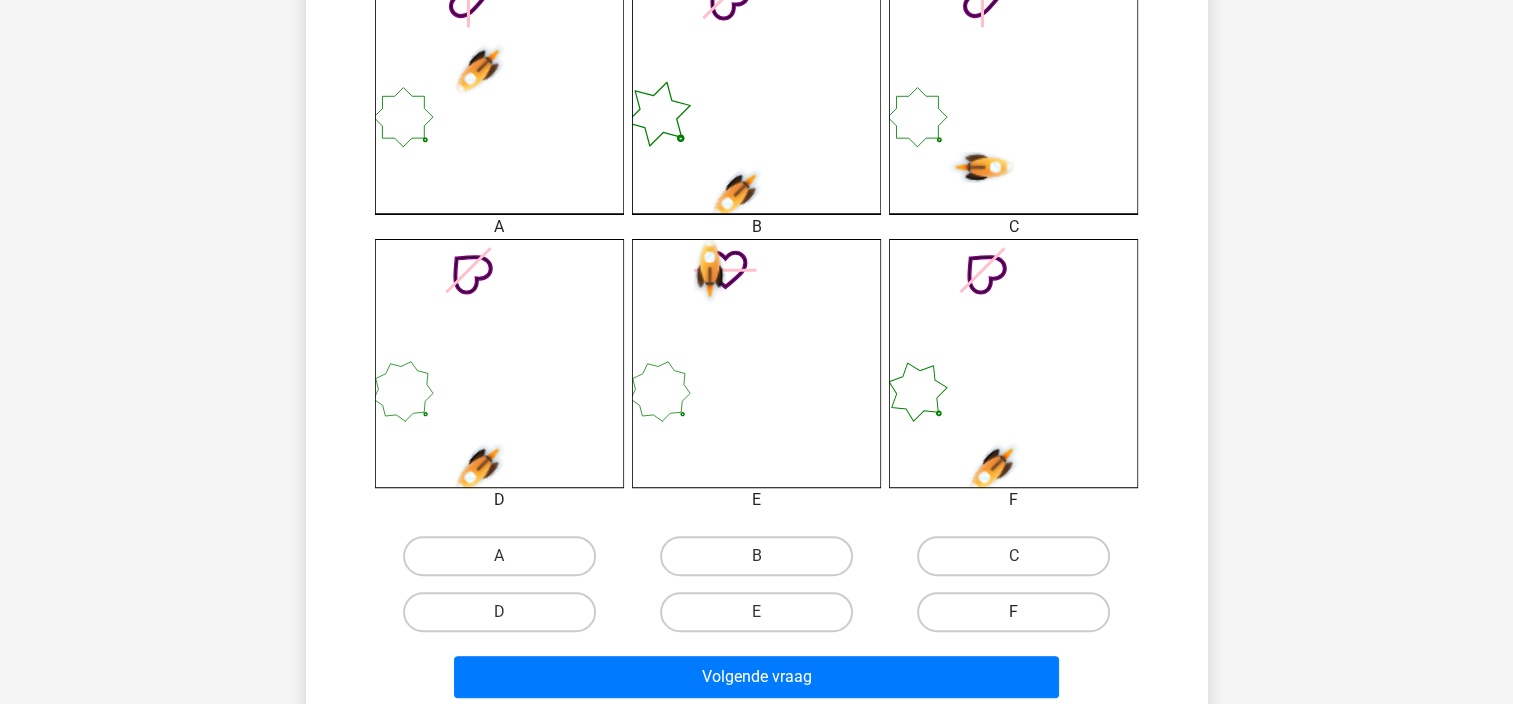 click on "F" at bounding box center [1013, 612] 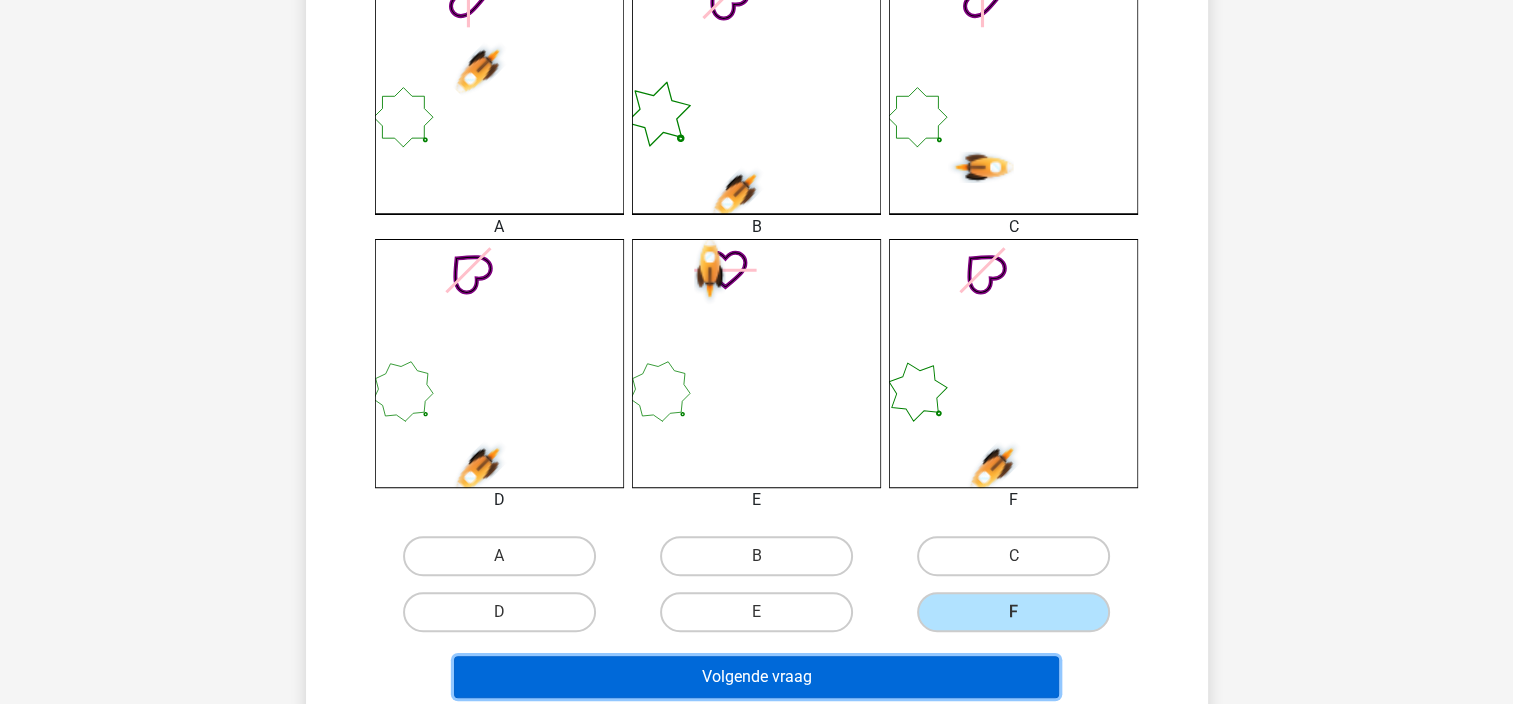 click on "Volgende vraag" at bounding box center (756, 677) 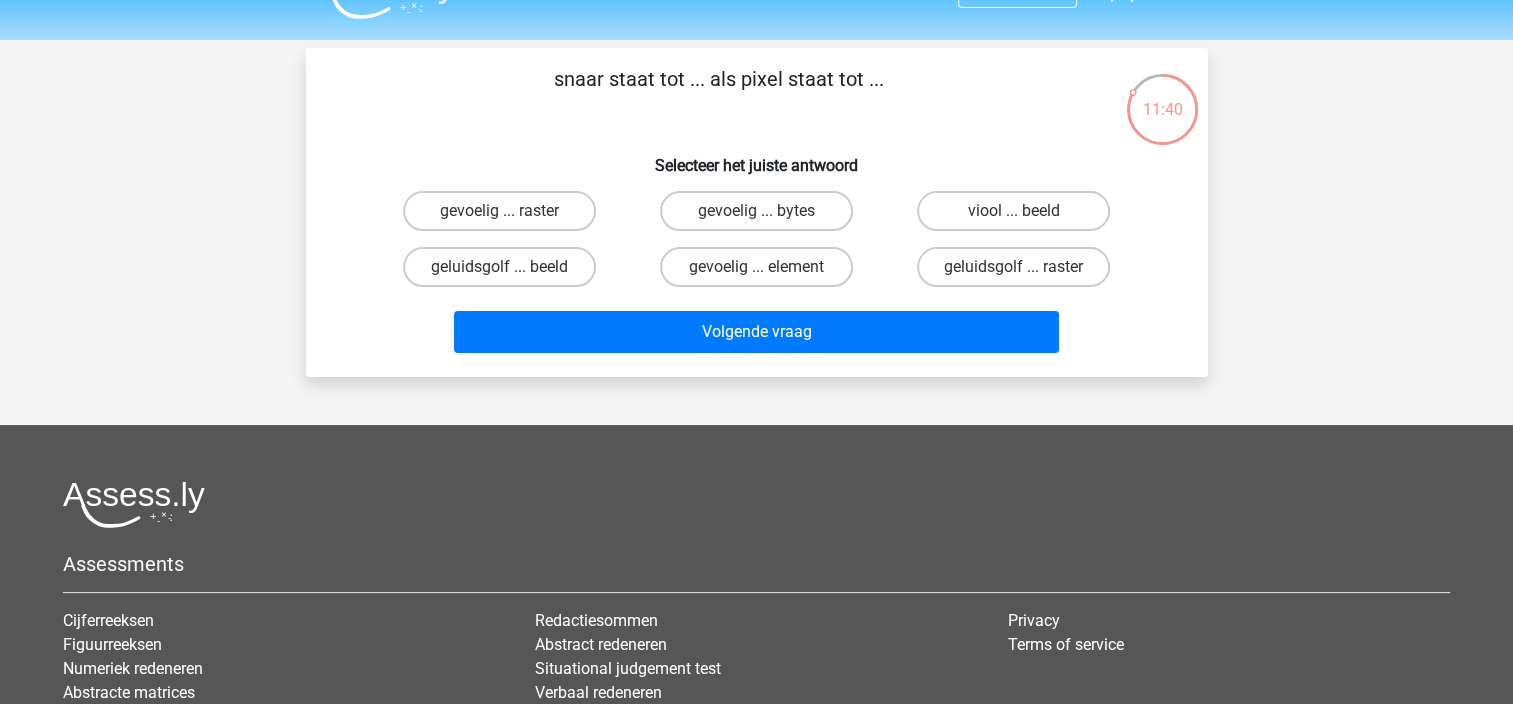 scroll, scrollTop: 0, scrollLeft: 0, axis: both 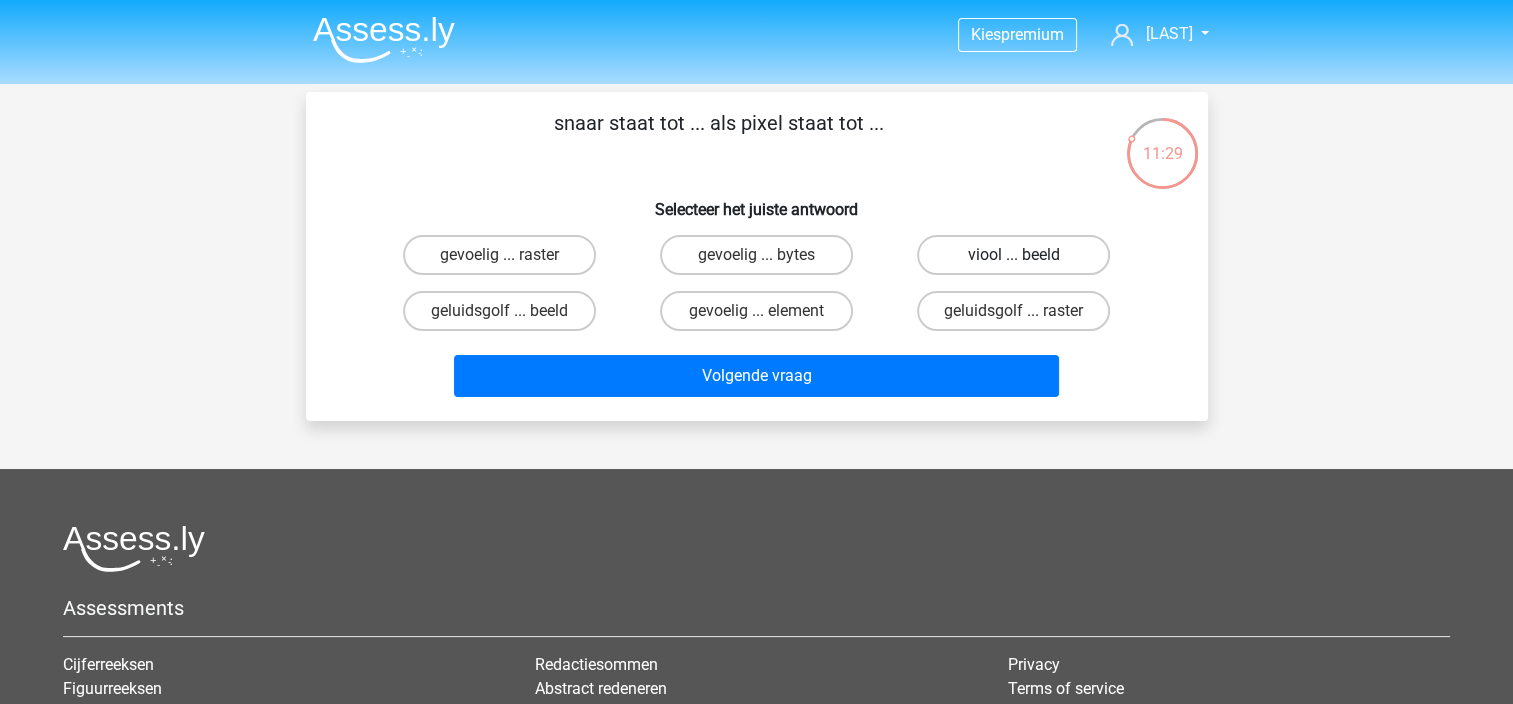 click on "viool ... beeld" at bounding box center [1013, 255] 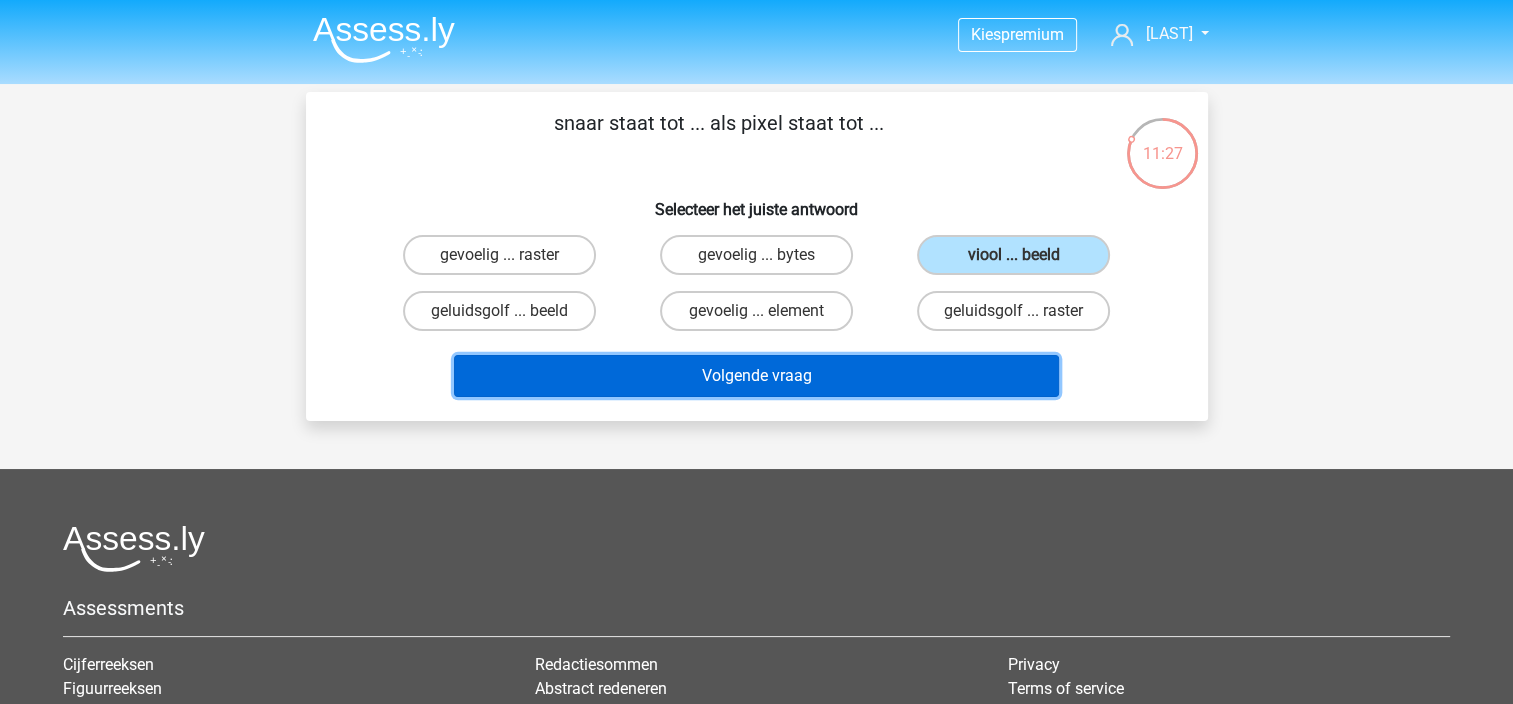 click on "Volgende vraag" at bounding box center [756, 376] 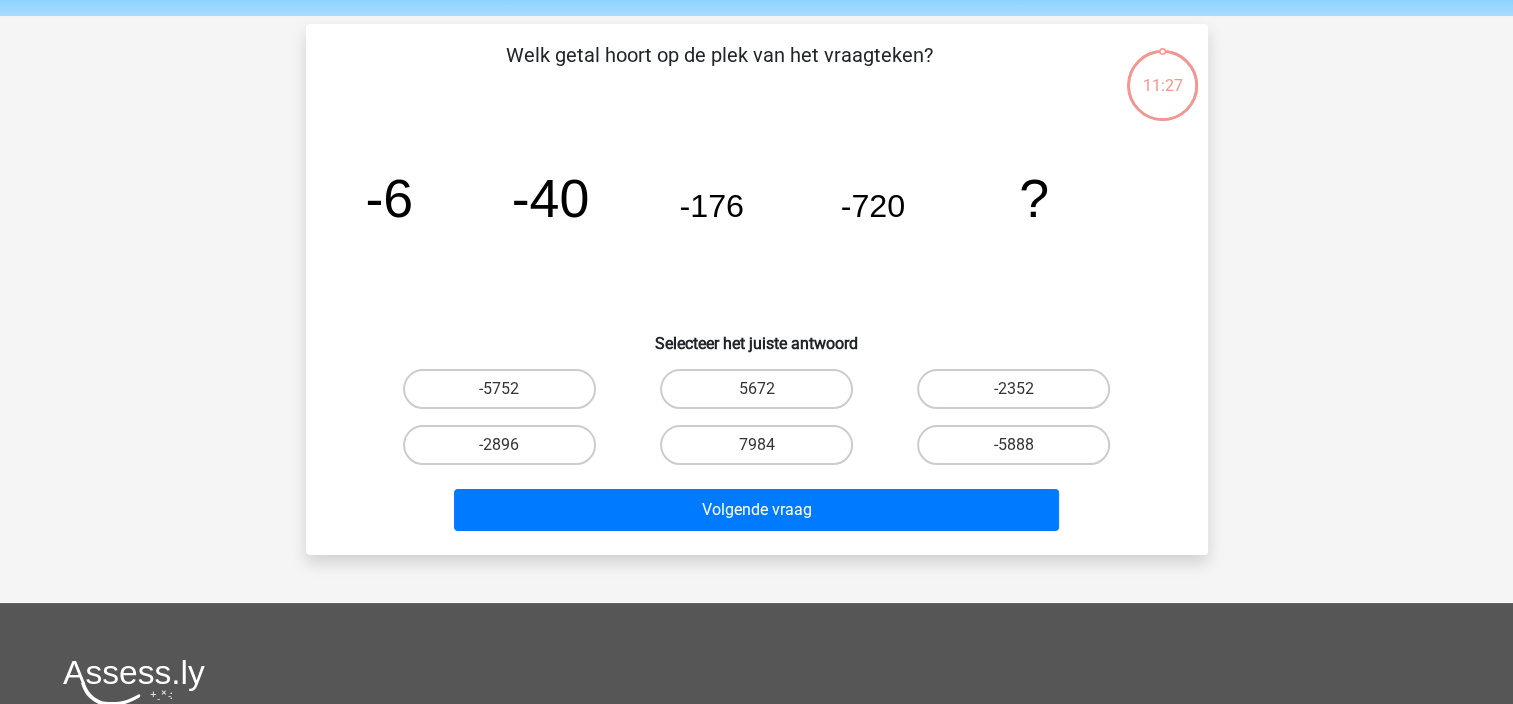 scroll, scrollTop: 92, scrollLeft: 0, axis: vertical 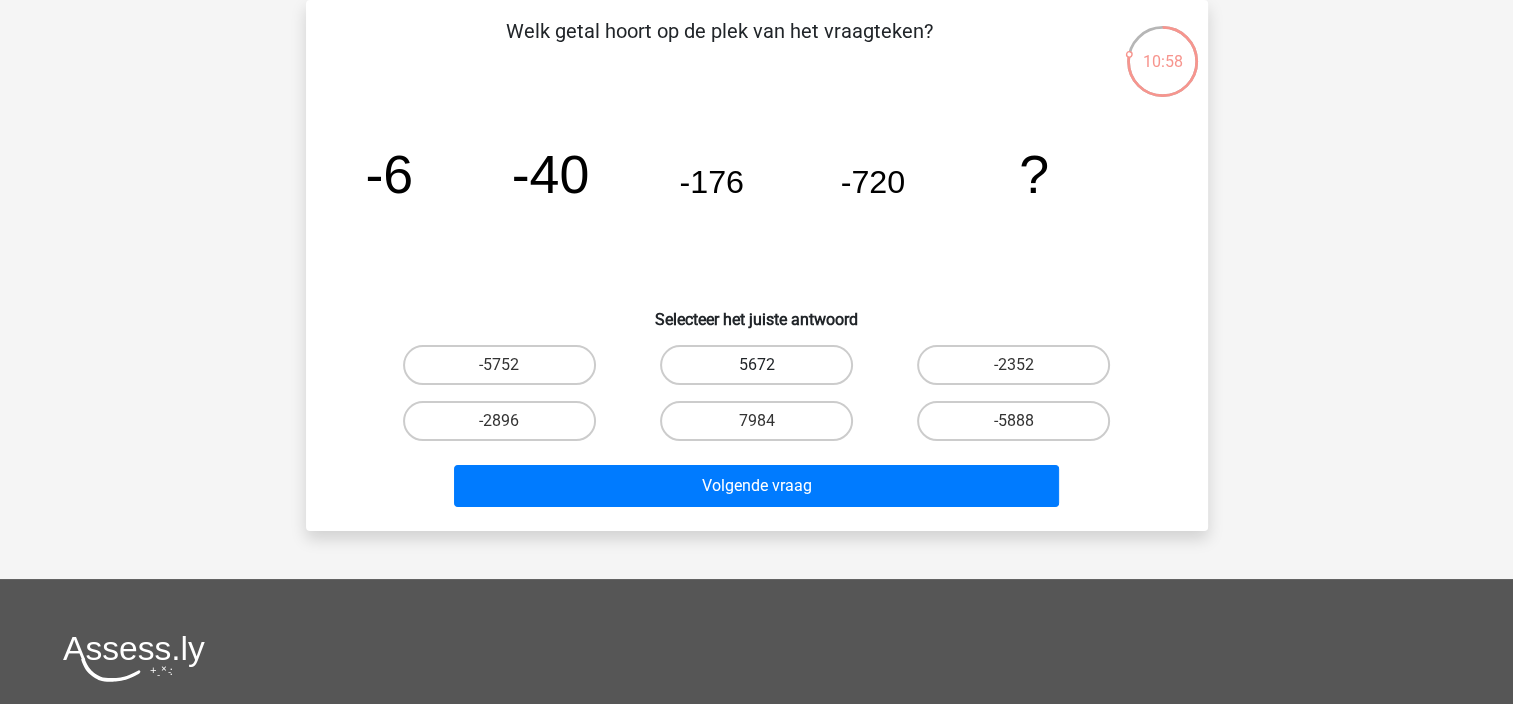 click on "5672" at bounding box center [756, 365] 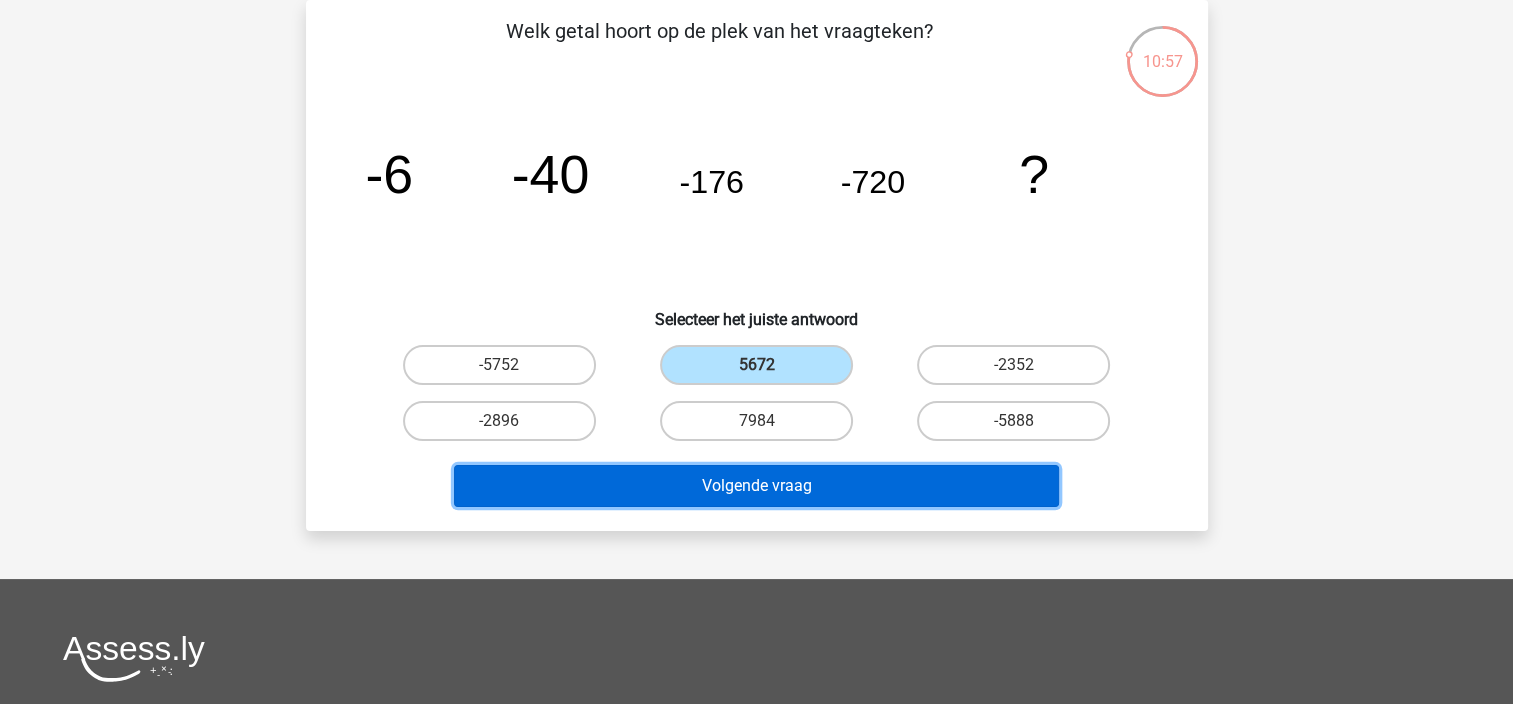 click on "Volgende vraag" at bounding box center [756, 486] 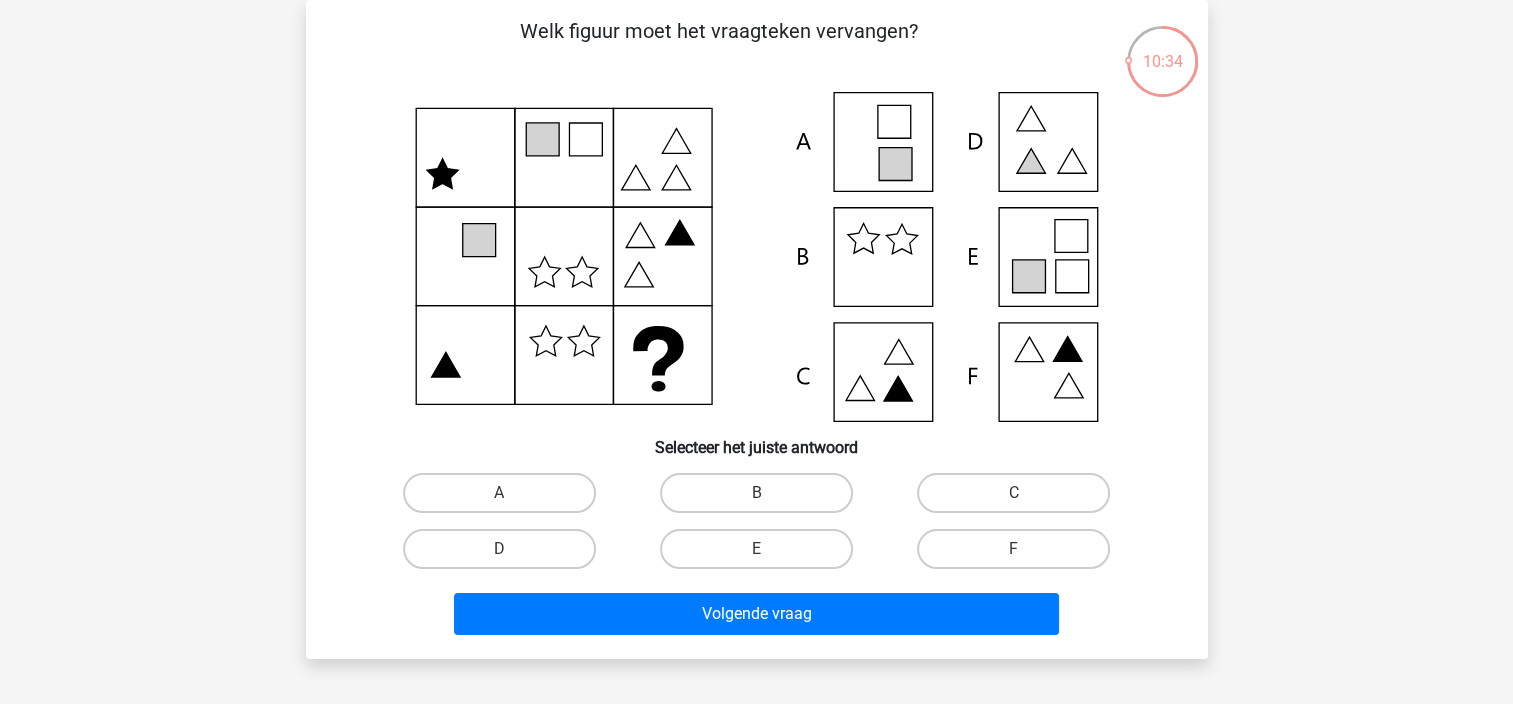click 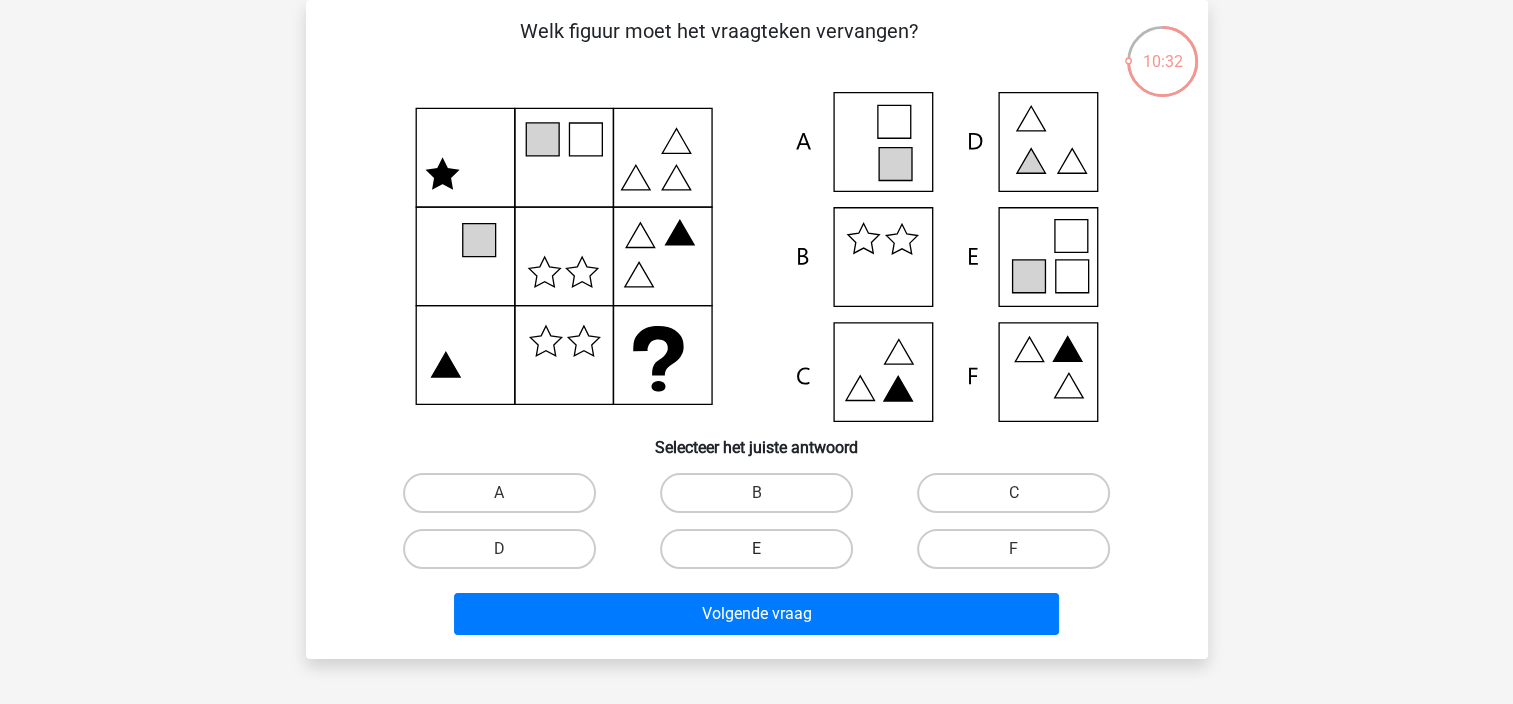 click on "E" at bounding box center (756, 549) 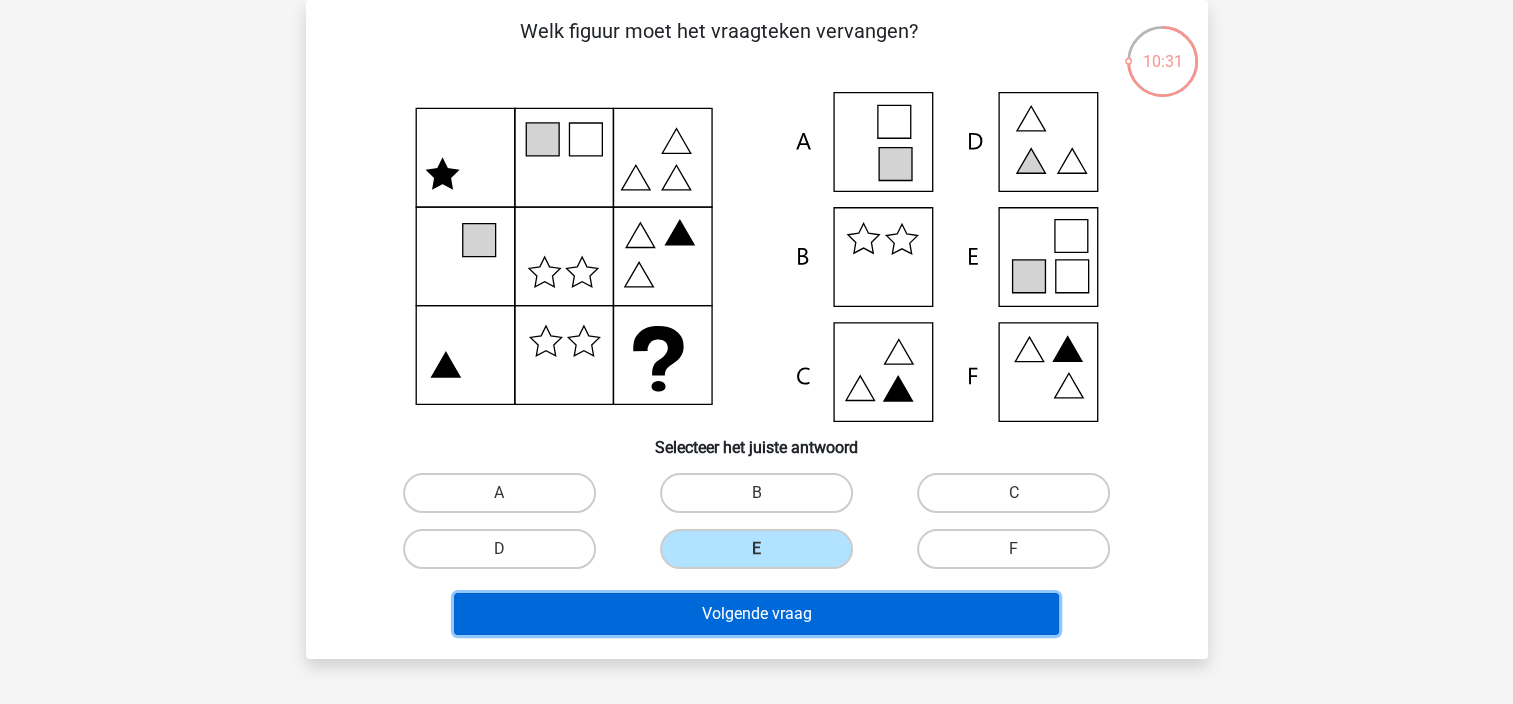click on "Volgende vraag" at bounding box center (756, 614) 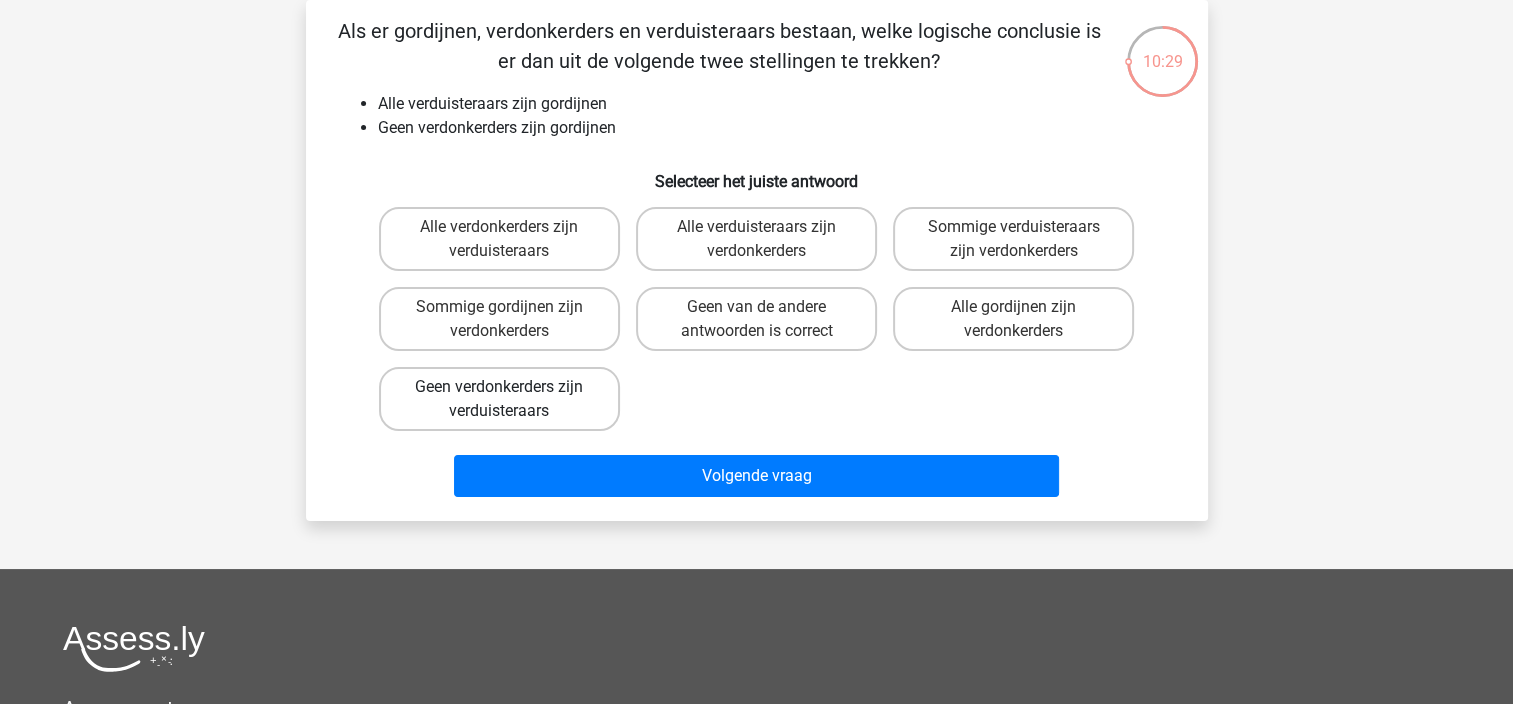 click on "Geen verdonkerders zijn verduisteraars" at bounding box center [499, 399] 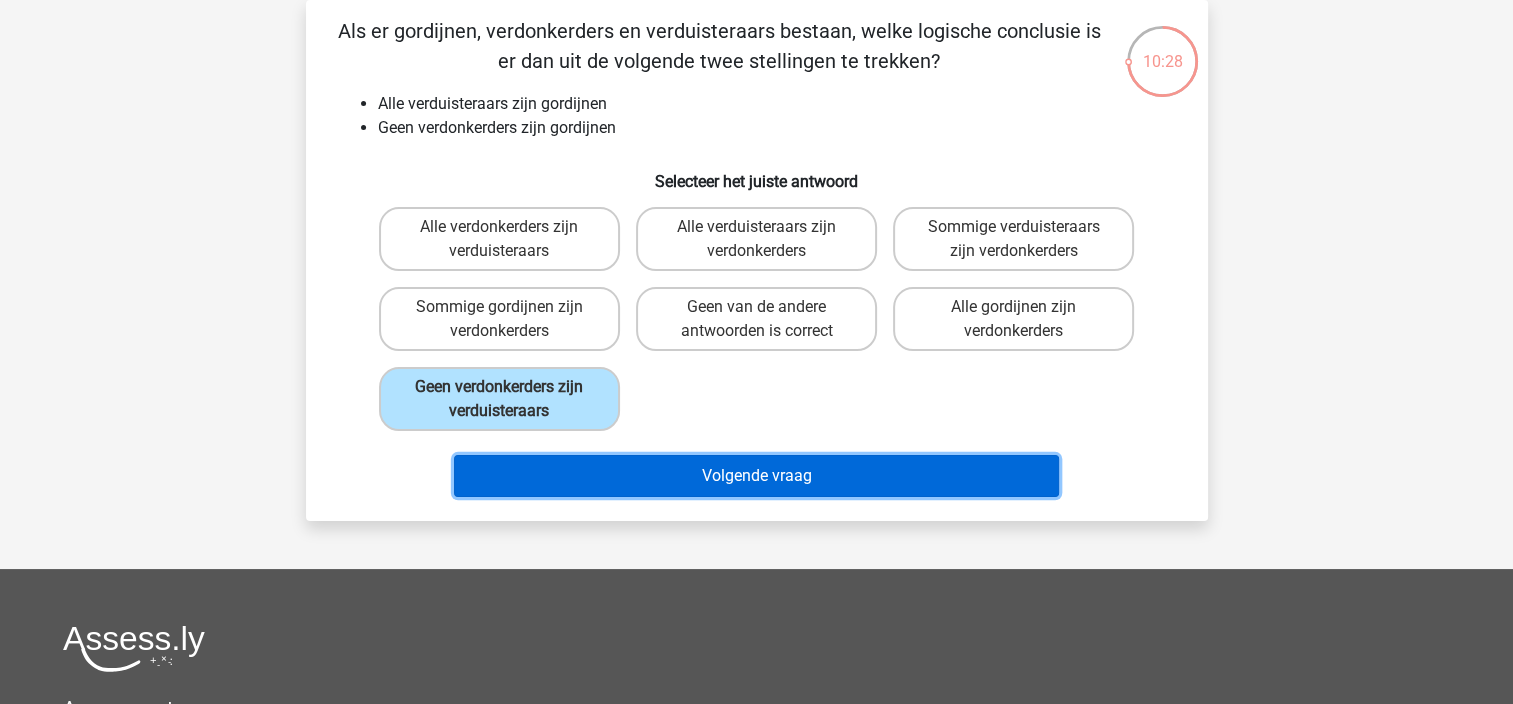 drag, startPoint x: 836, startPoint y: 463, endPoint x: 845, endPoint y: 472, distance: 12.727922 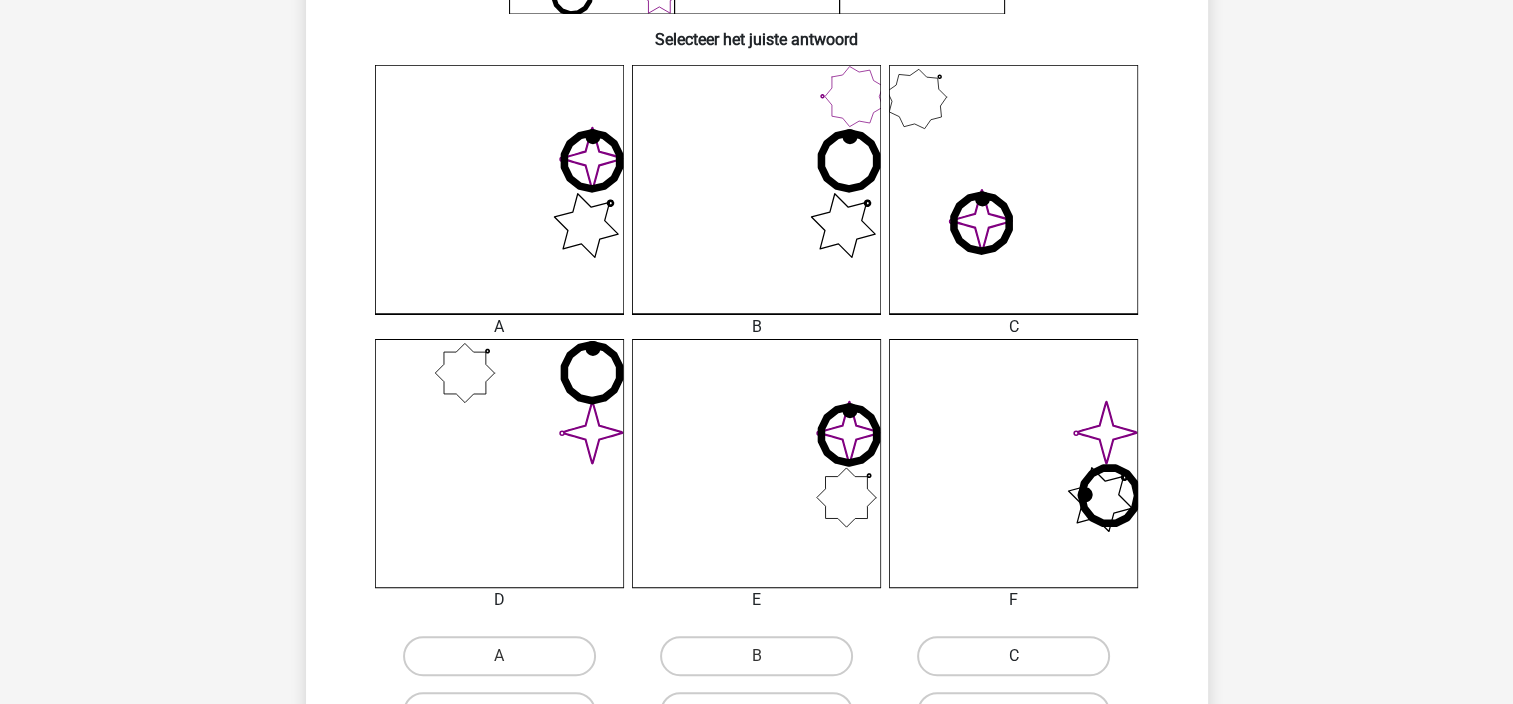 scroll, scrollTop: 692, scrollLeft: 0, axis: vertical 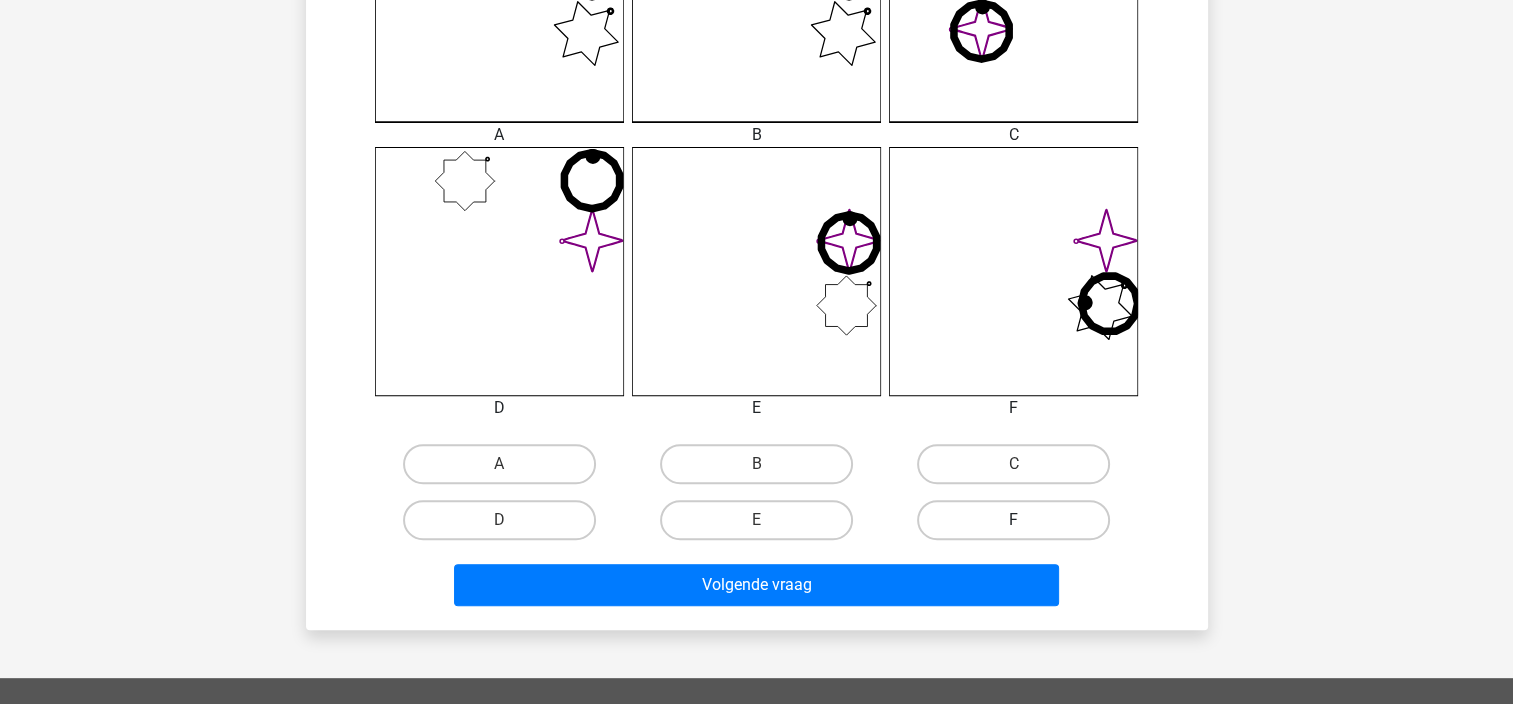 click on "F" at bounding box center [1013, 520] 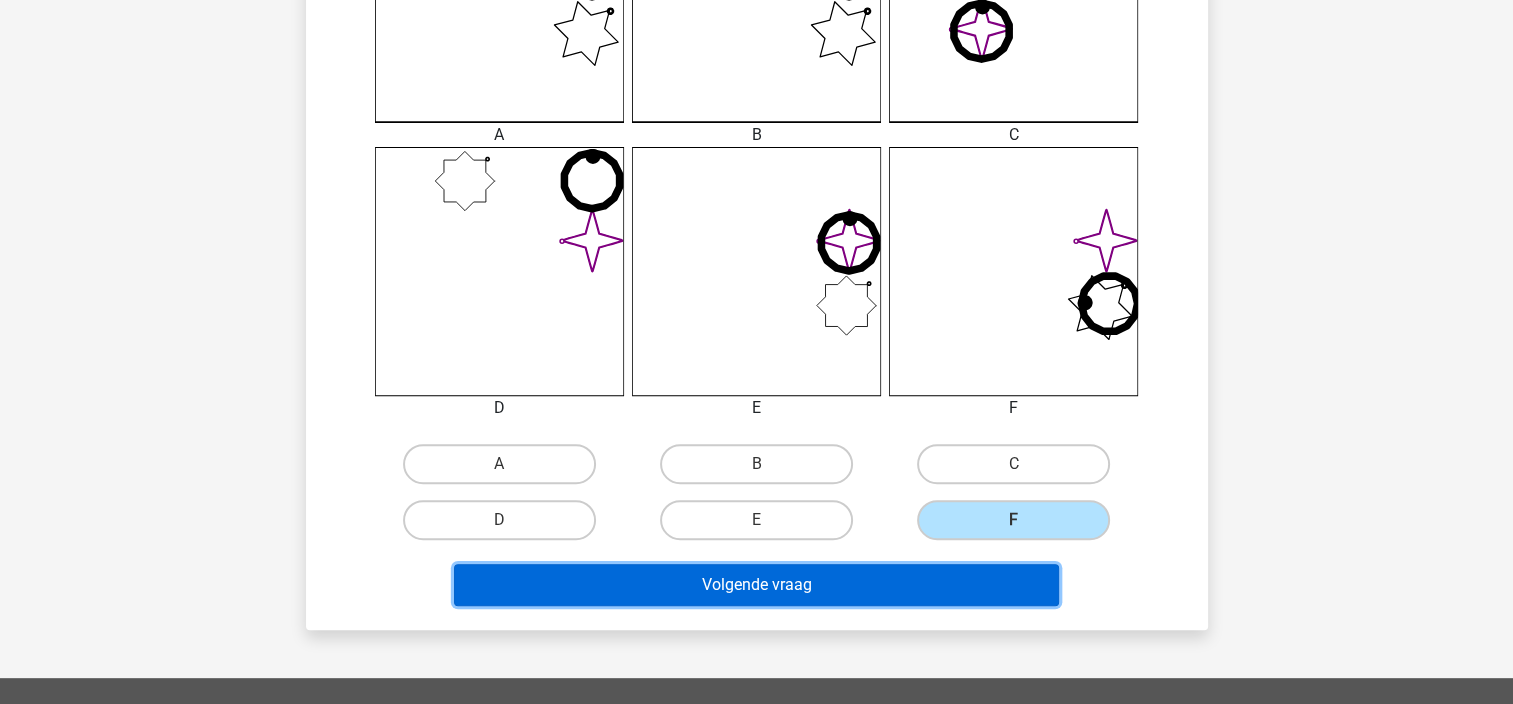 click on "Volgende vraag" at bounding box center (756, 585) 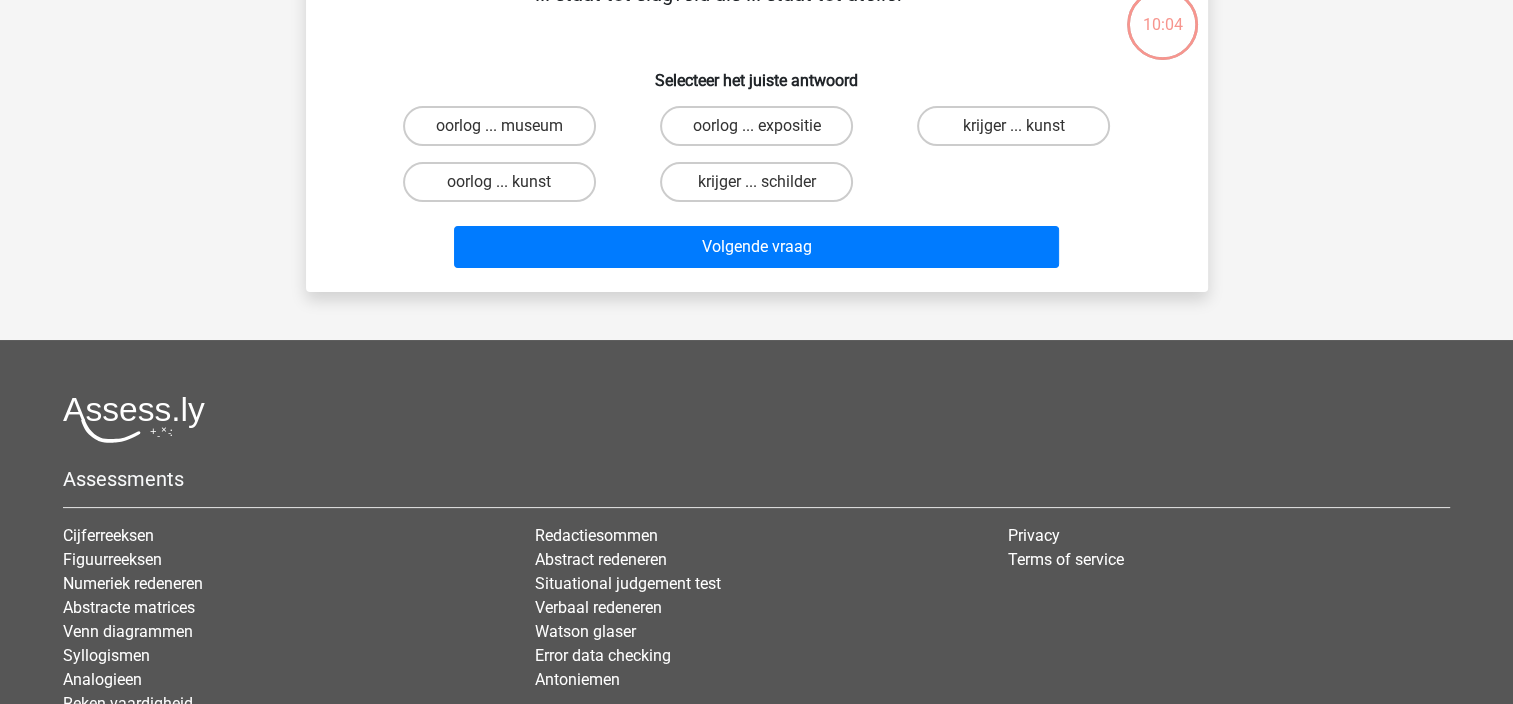 scroll, scrollTop: 92, scrollLeft: 0, axis: vertical 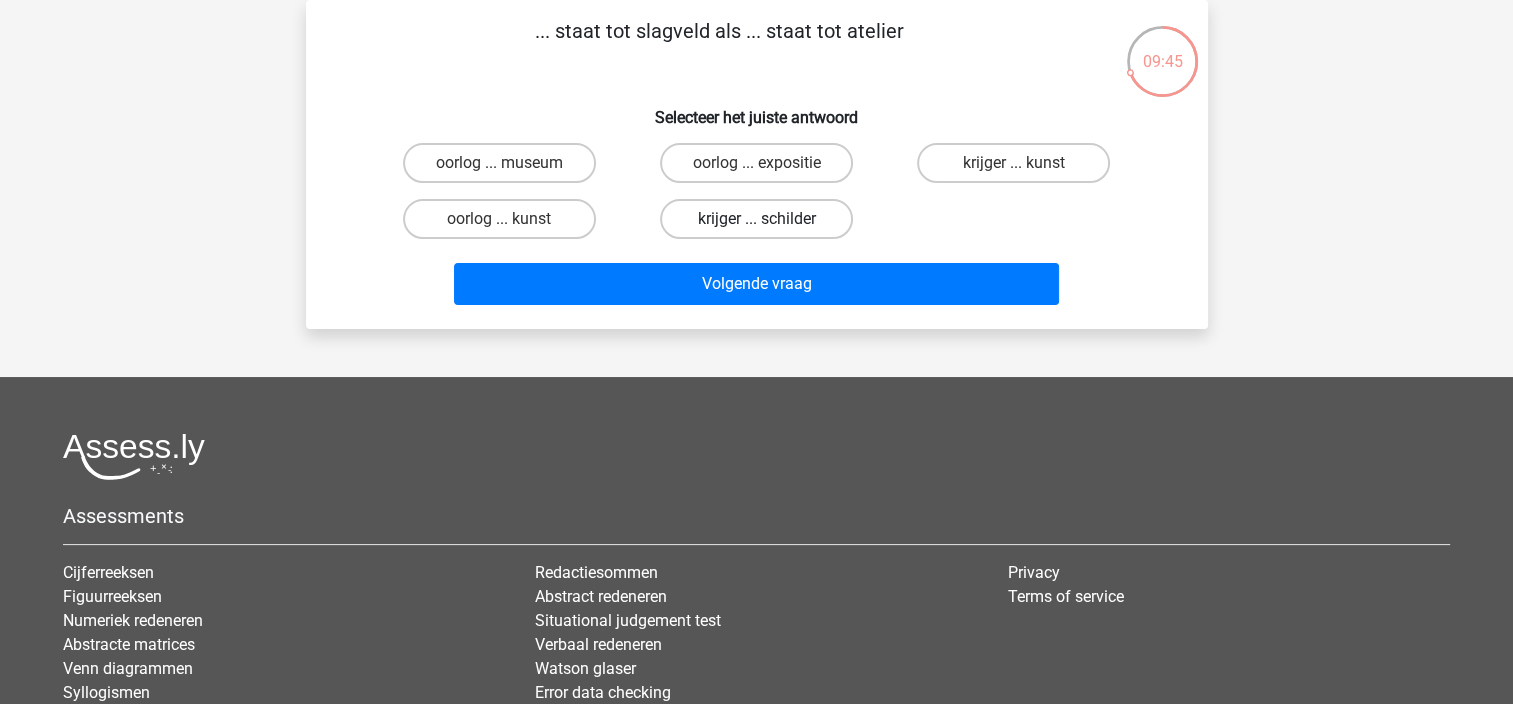 click on "krijger ... schilder" at bounding box center (756, 219) 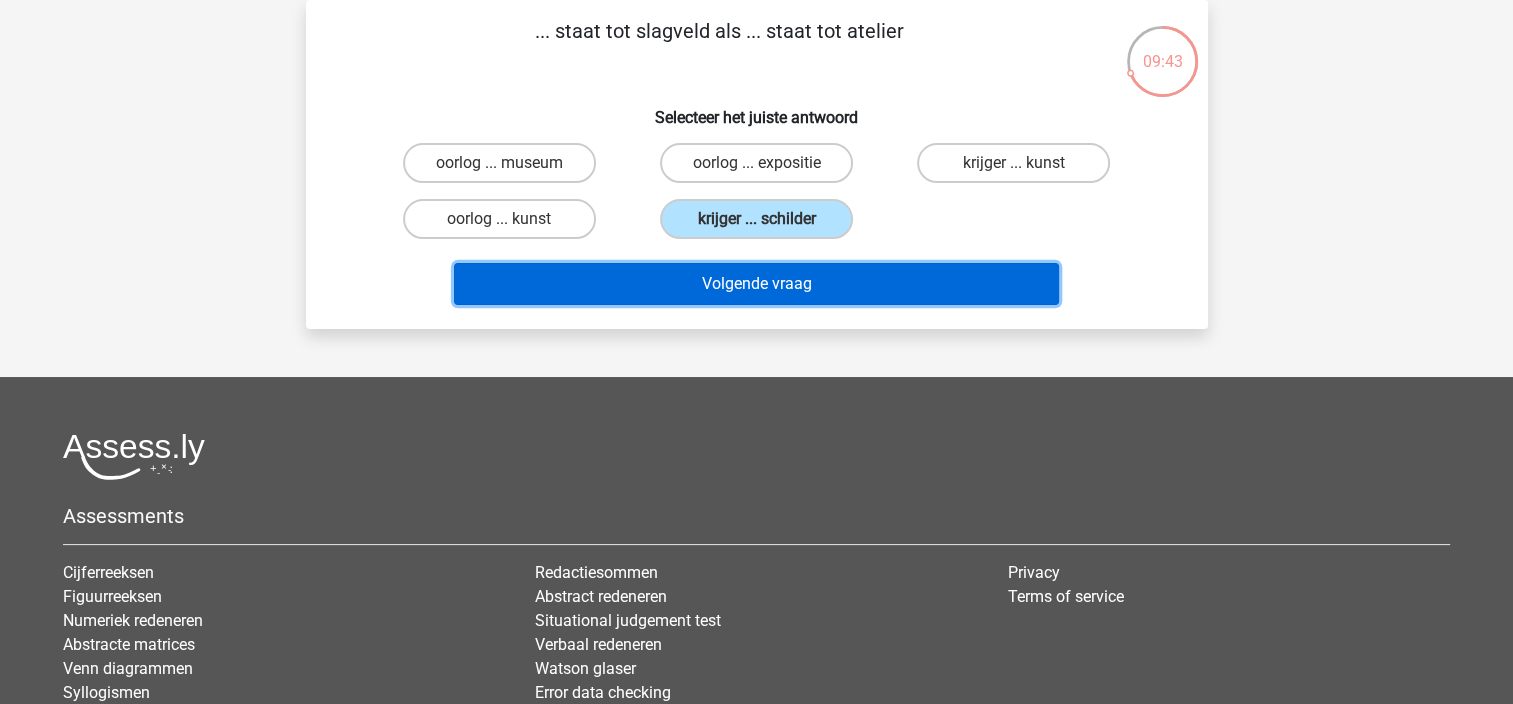 click on "Volgende vraag" at bounding box center [756, 284] 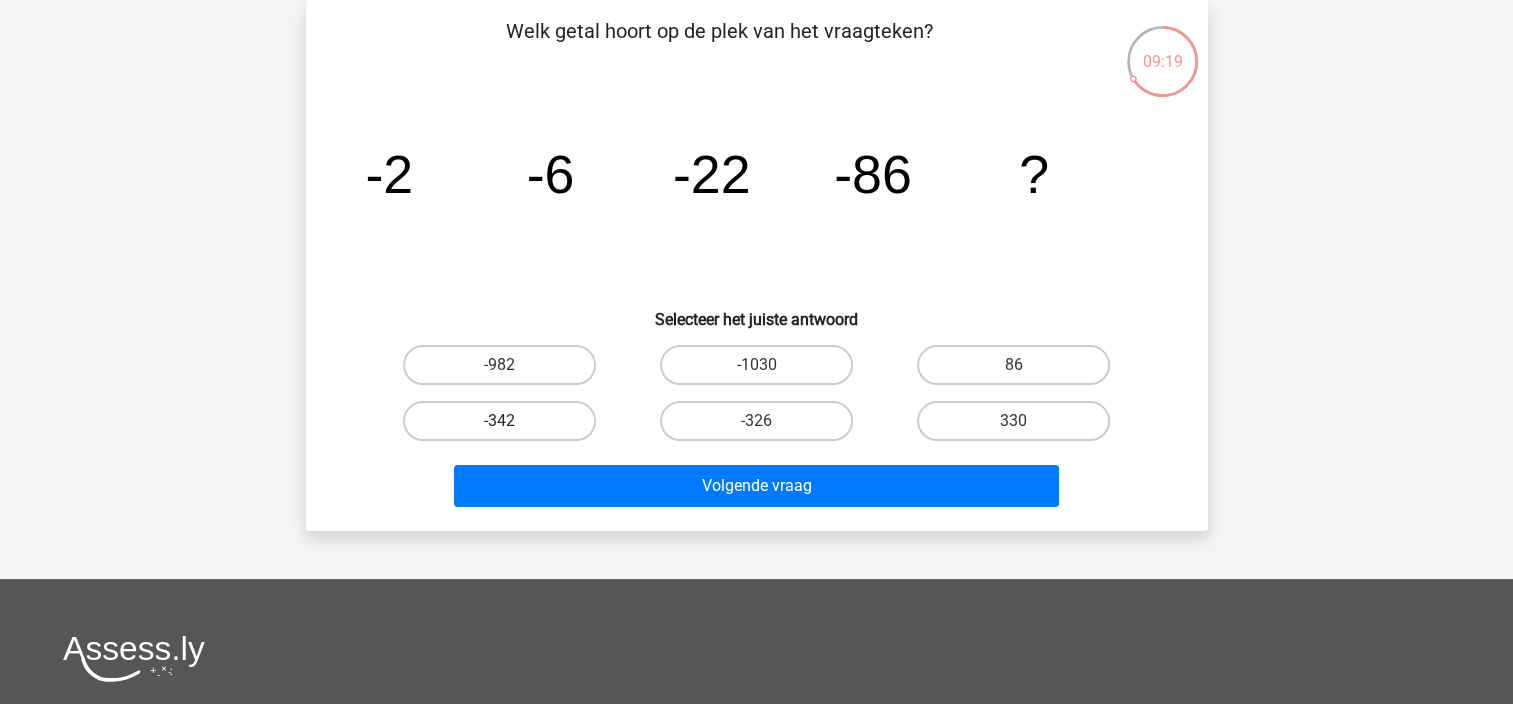 click on "-342" at bounding box center [499, 421] 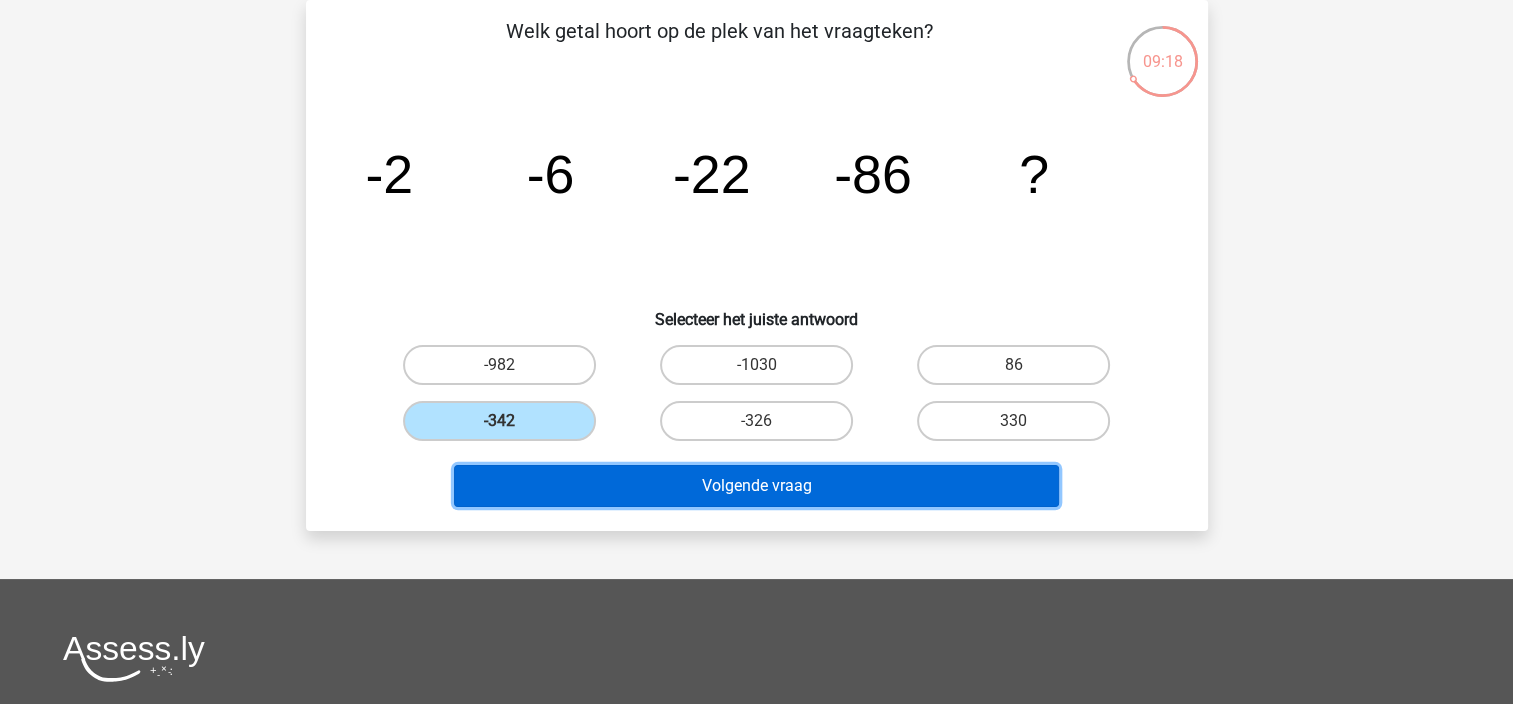 click on "Volgende vraag" at bounding box center [756, 486] 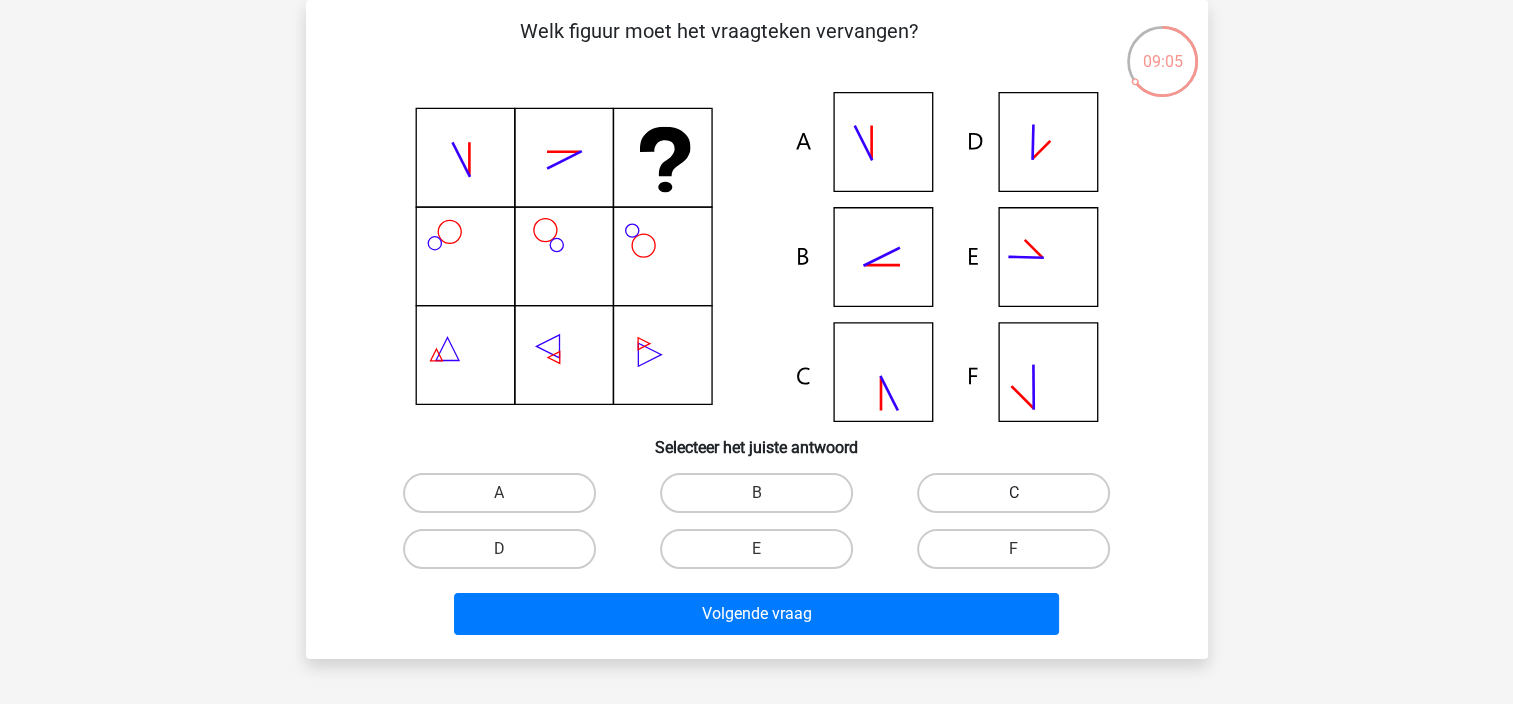 click on "C" at bounding box center (1013, 493) 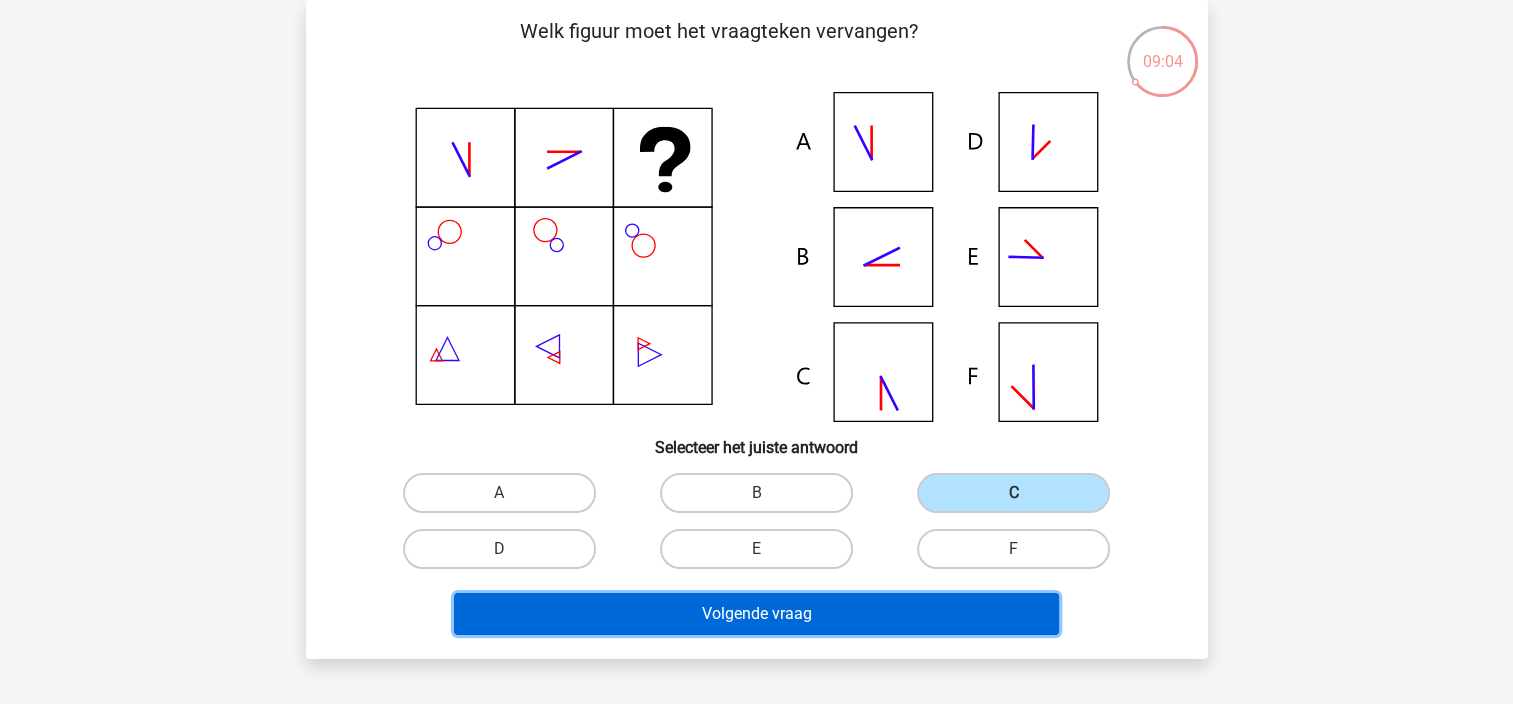 click on "Volgende vraag" at bounding box center (756, 614) 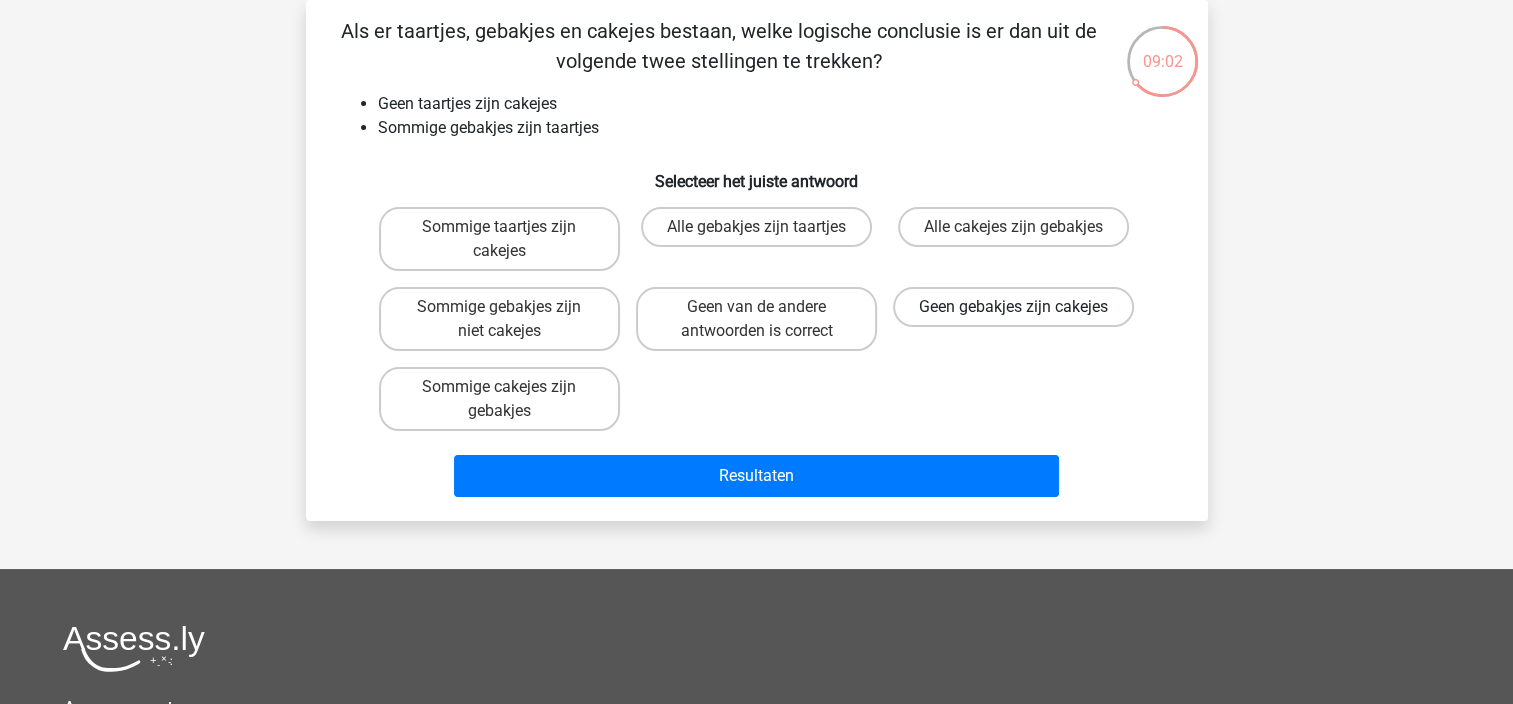 click on "Geen gebakjes zijn cakejes" at bounding box center (1013, 307) 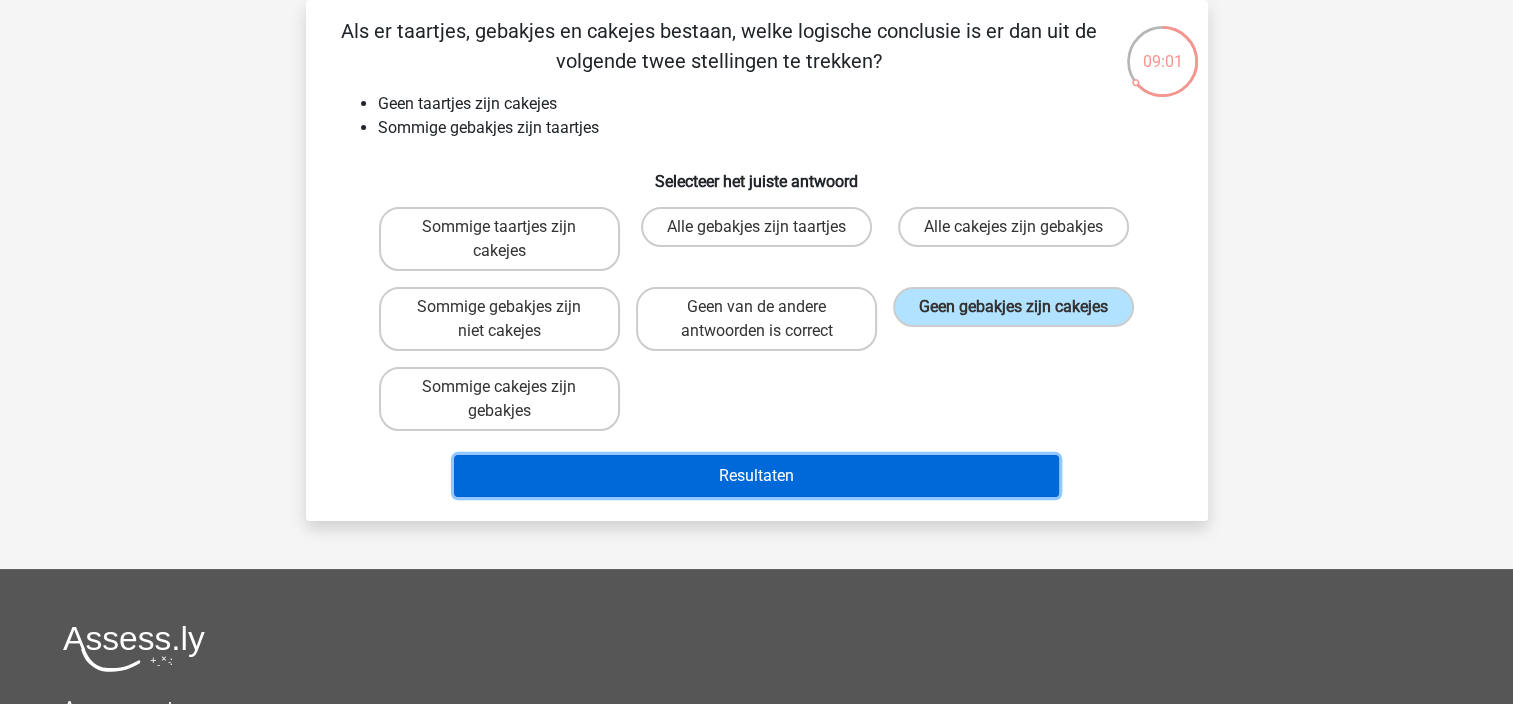 click on "Resultaten" at bounding box center [756, 476] 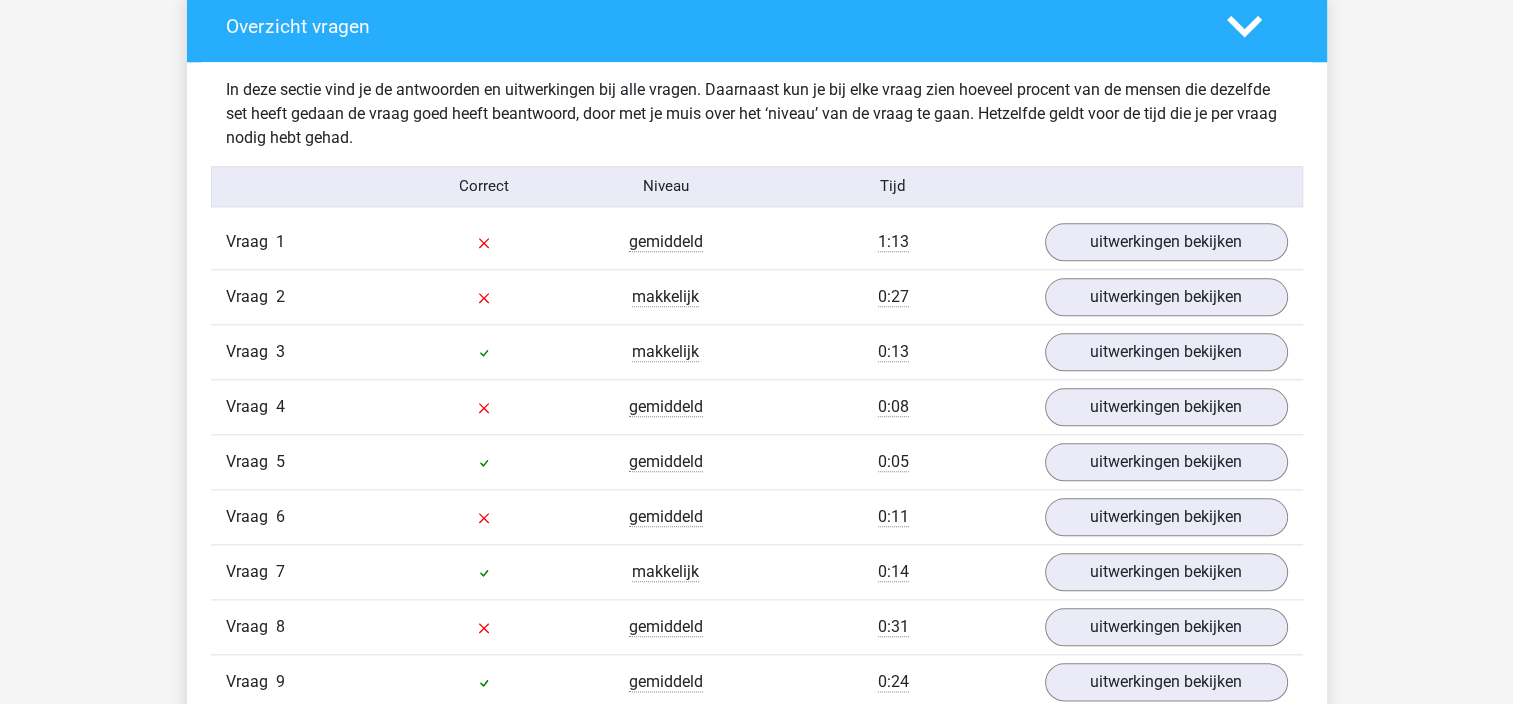 scroll, scrollTop: 2200, scrollLeft: 0, axis: vertical 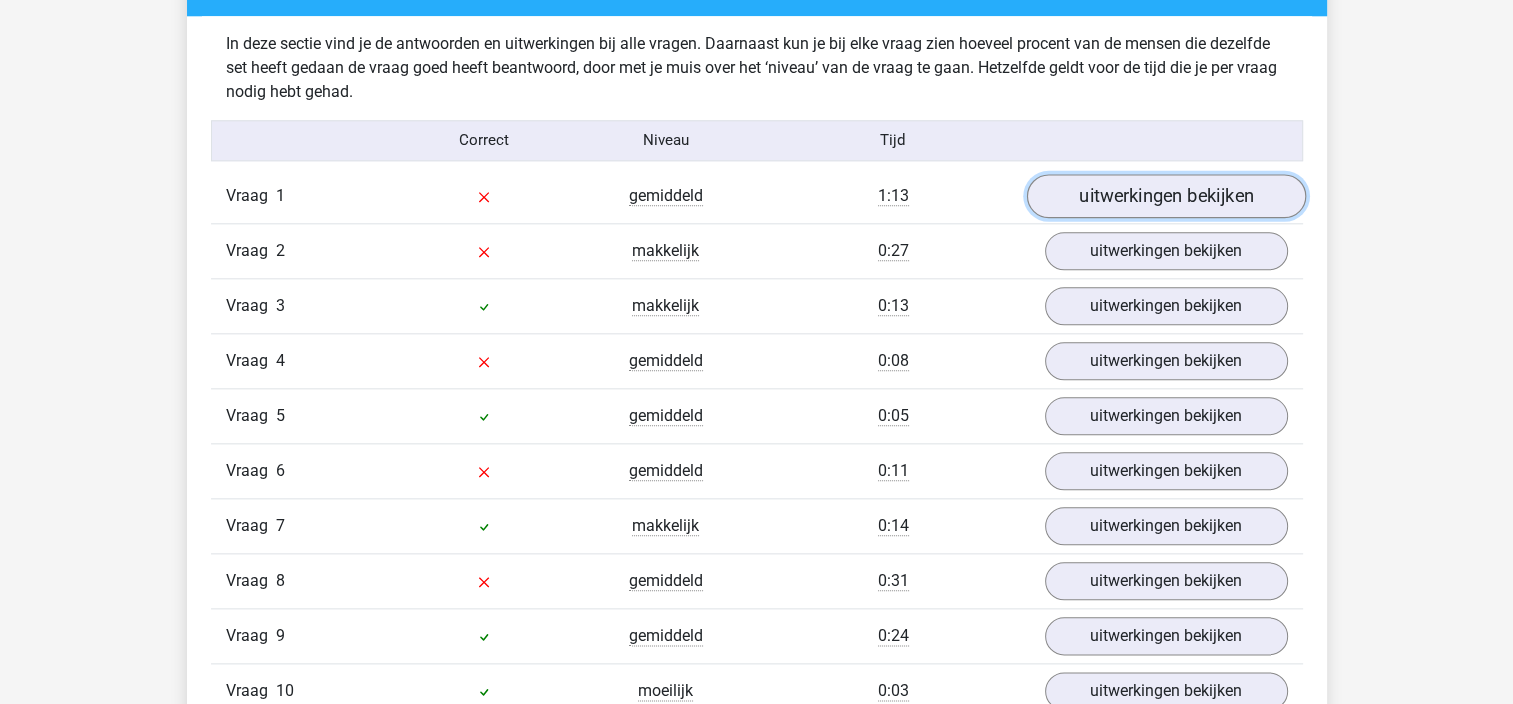 click on "uitwerkingen bekijken" at bounding box center (1165, 196) 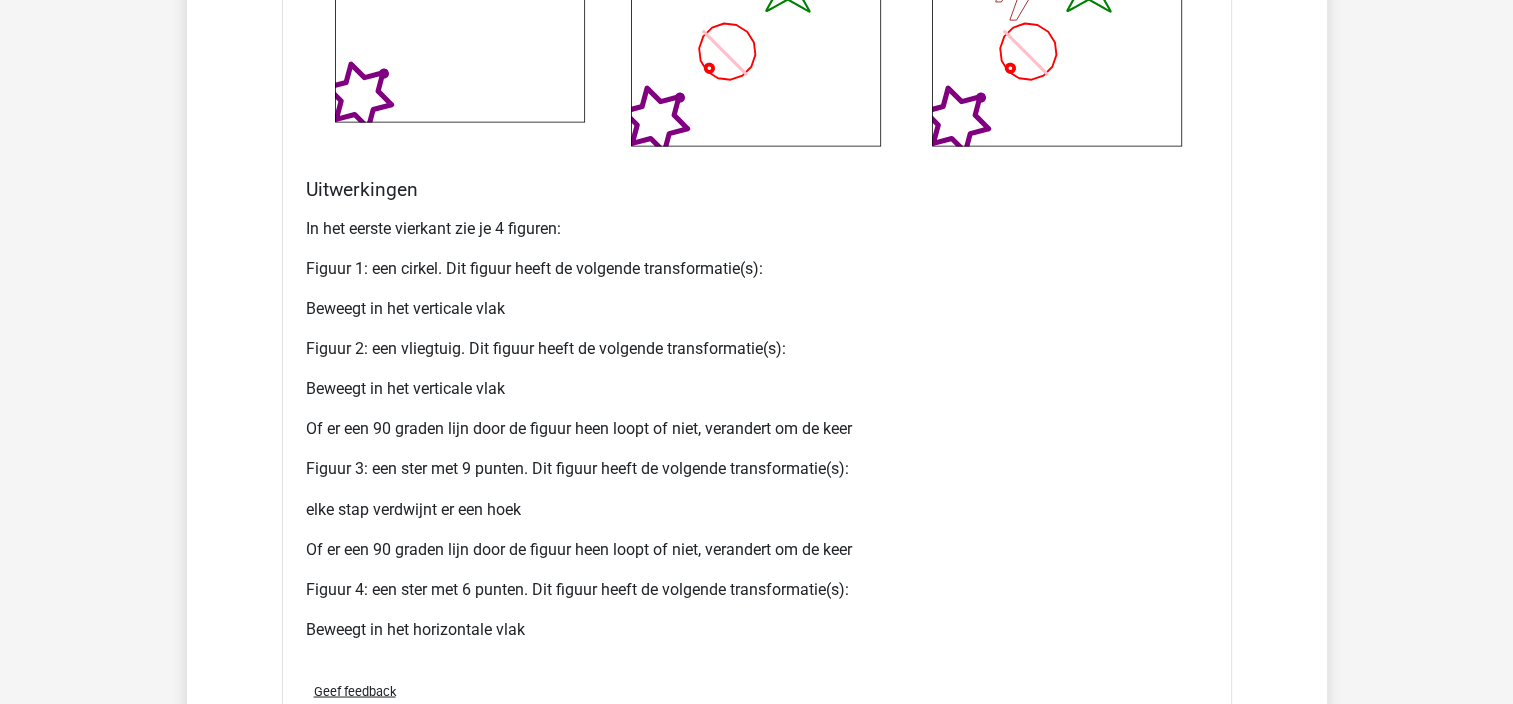 scroll, scrollTop: 3600, scrollLeft: 0, axis: vertical 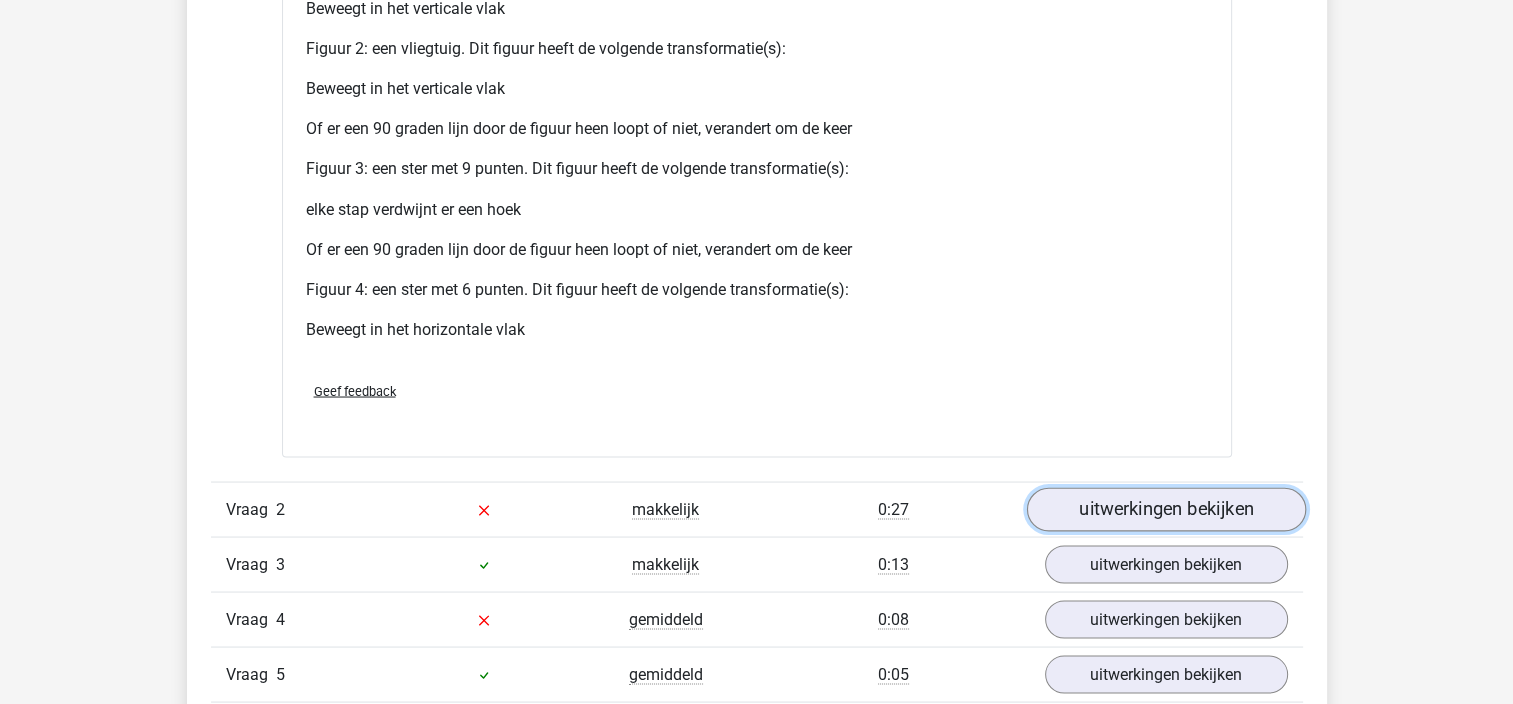 click on "uitwerkingen bekijken" at bounding box center (1165, 509) 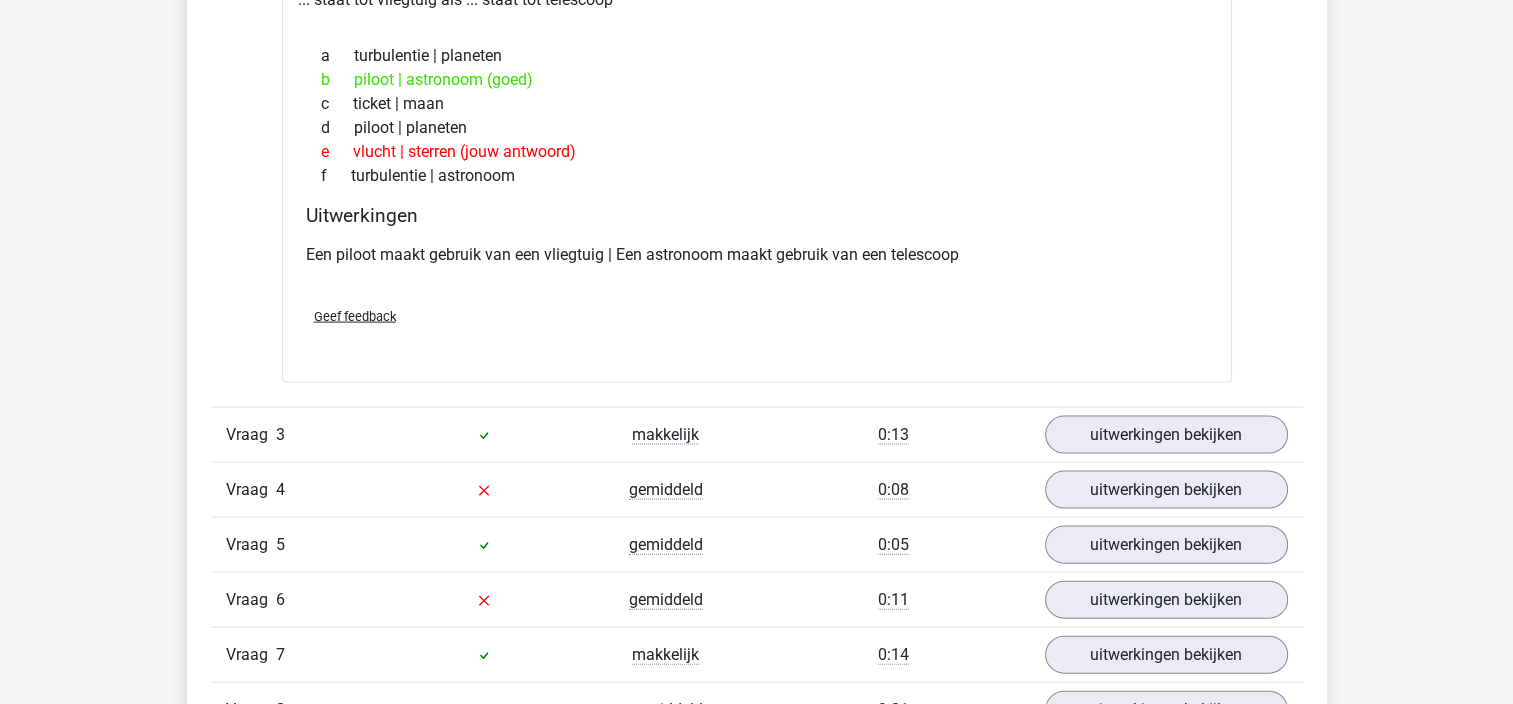 scroll, scrollTop: 4200, scrollLeft: 0, axis: vertical 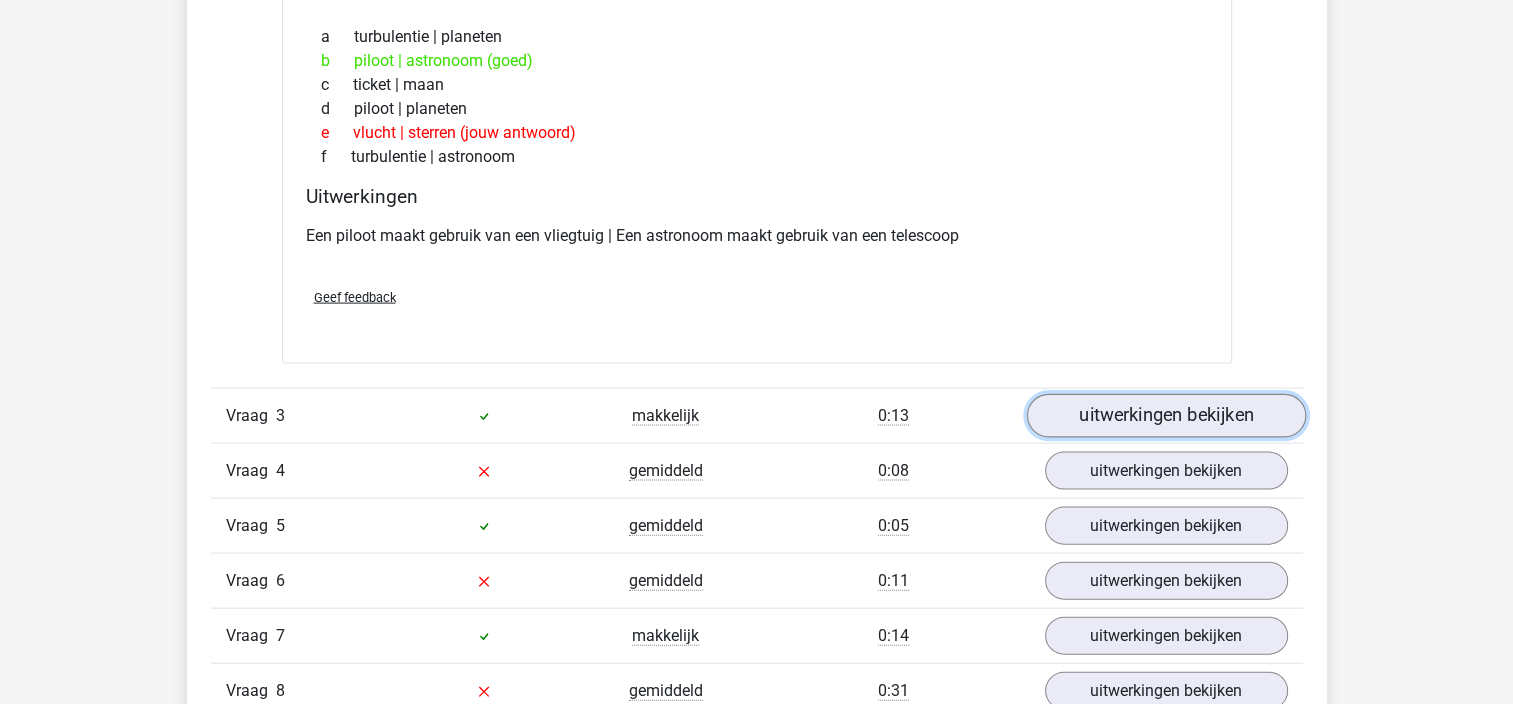 click on "uitwerkingen bekijken" at bounding box center (1165, 416) 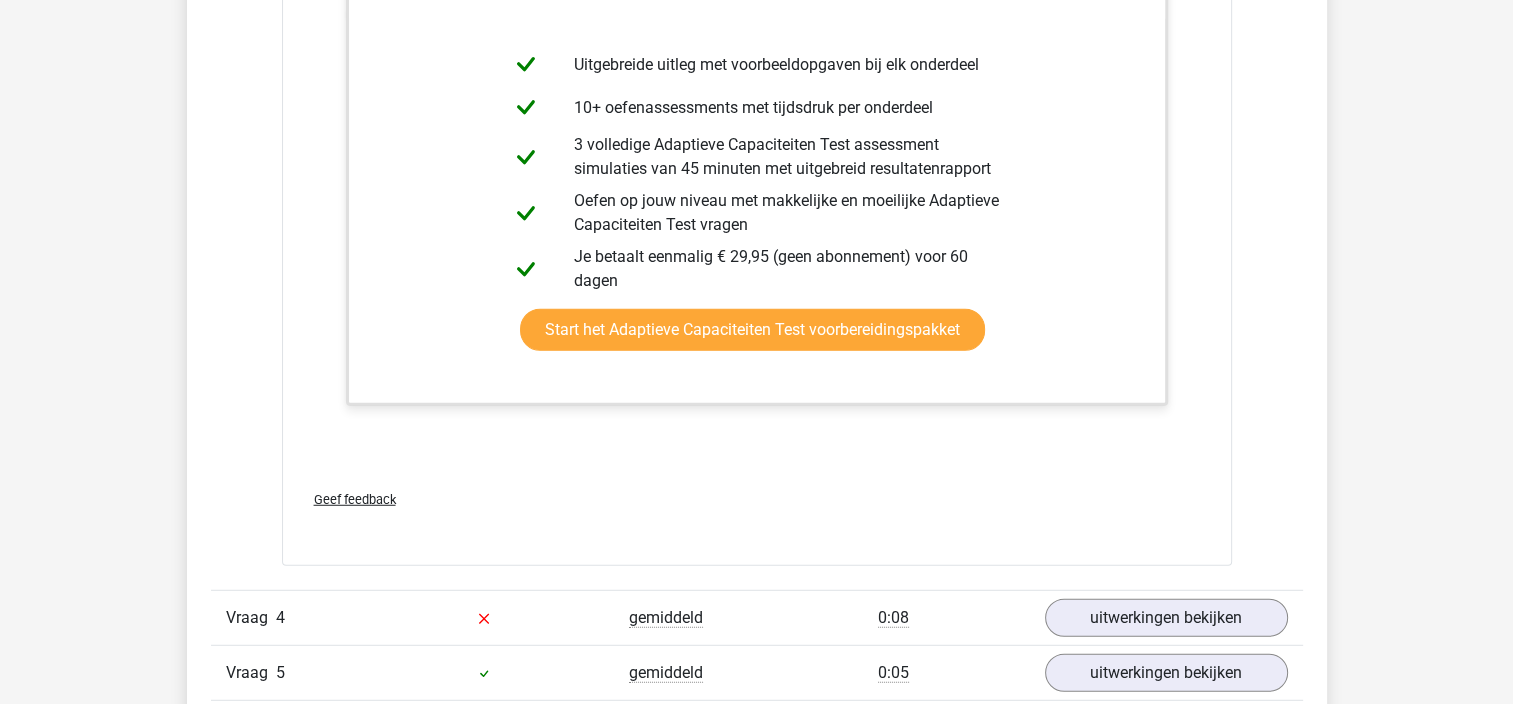 scroll, scrollTop: 5500, scrollLeft: 0, axis: vertical 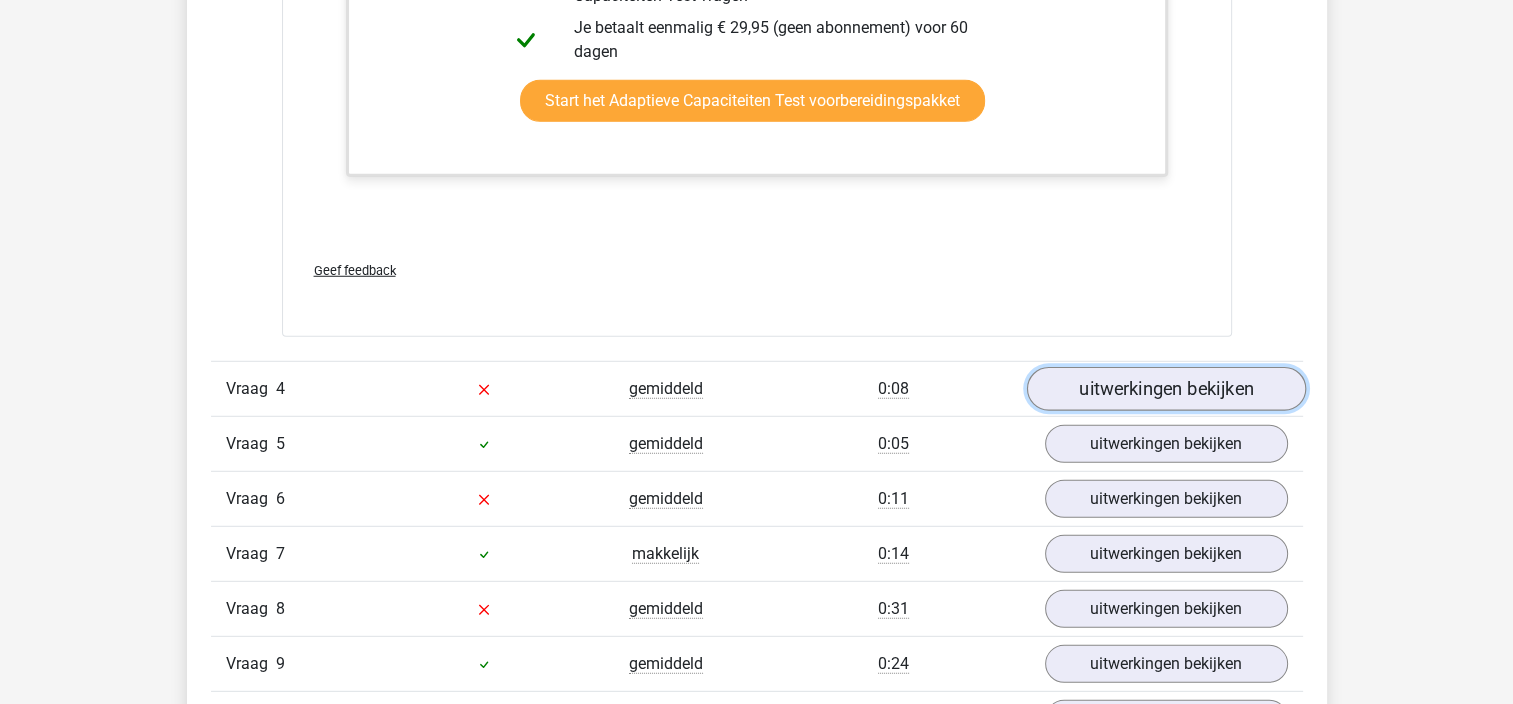 click on "uitwerkingen bekijken" at bounding box center (1165, 389) 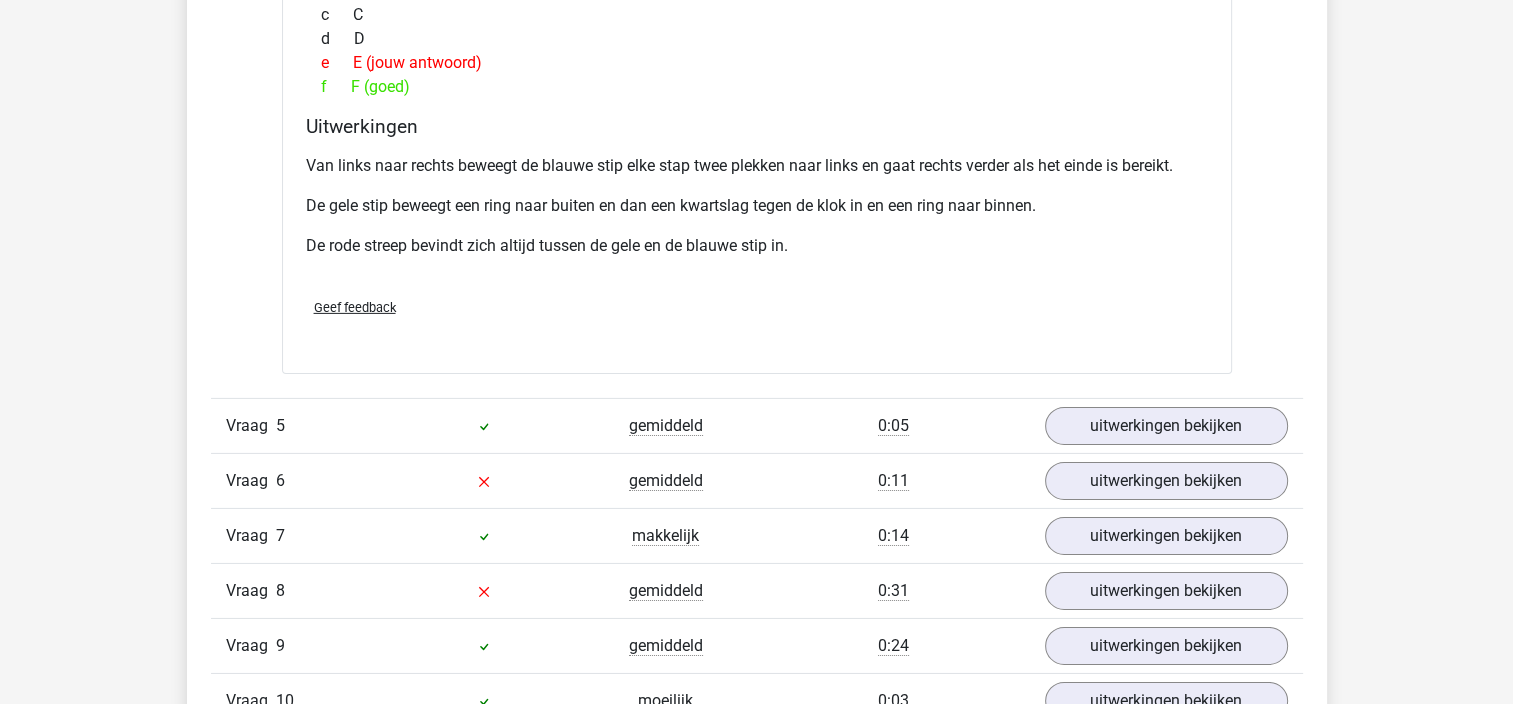 scroll, scrollTop: 6500, scrollLeft: 0, axis: vertical 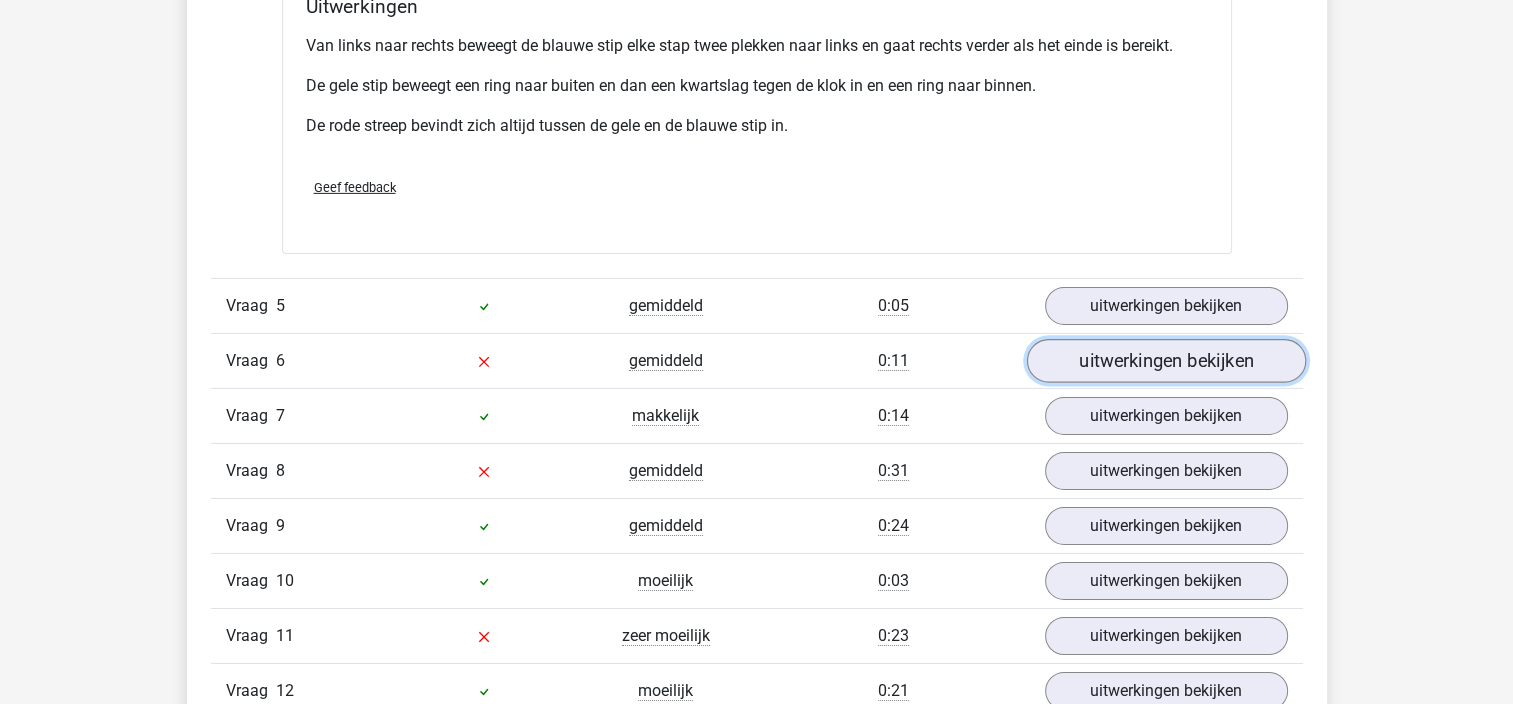 click on "uitwerkingen bekijken" at bounding box center [1165, 361] 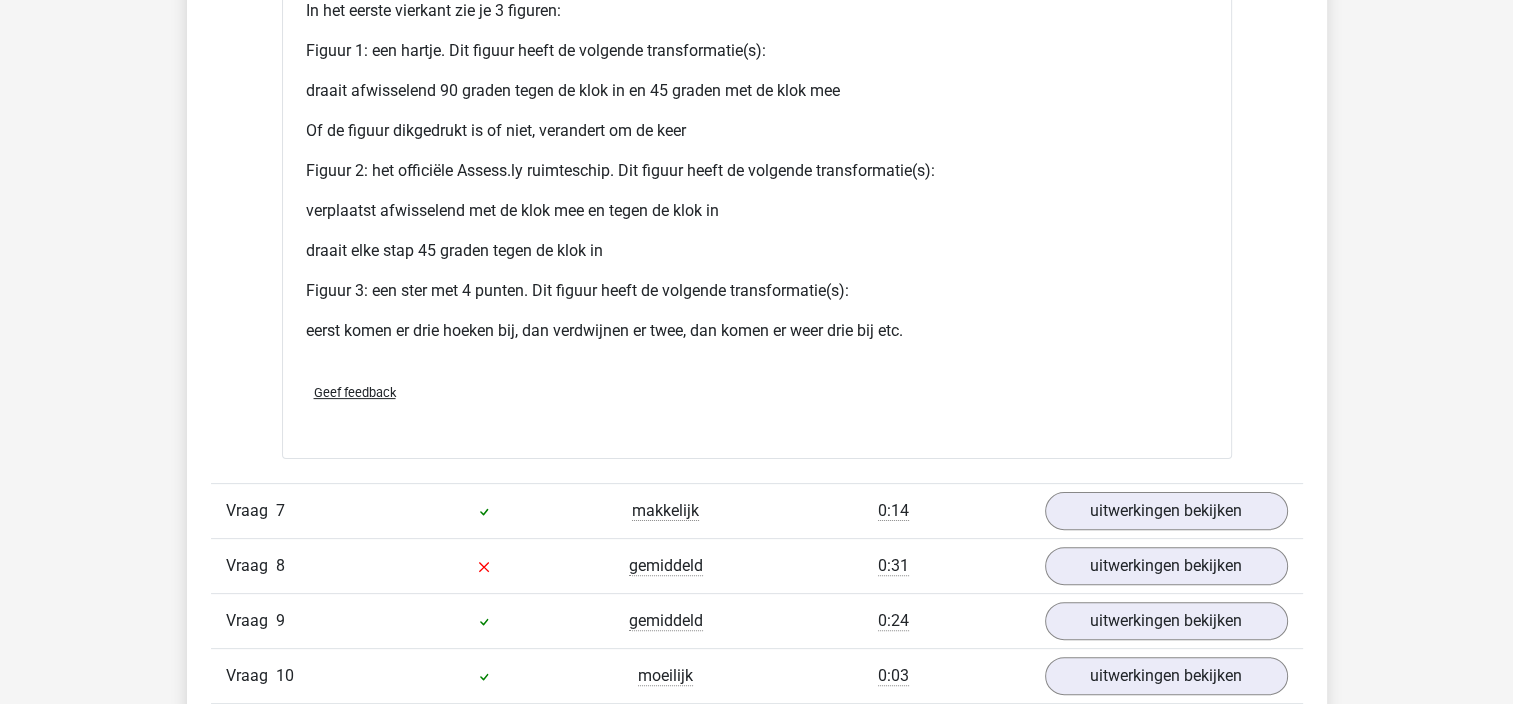 scroll, scrollTop: 8000, scrollLeft: 0, axis: vertical 